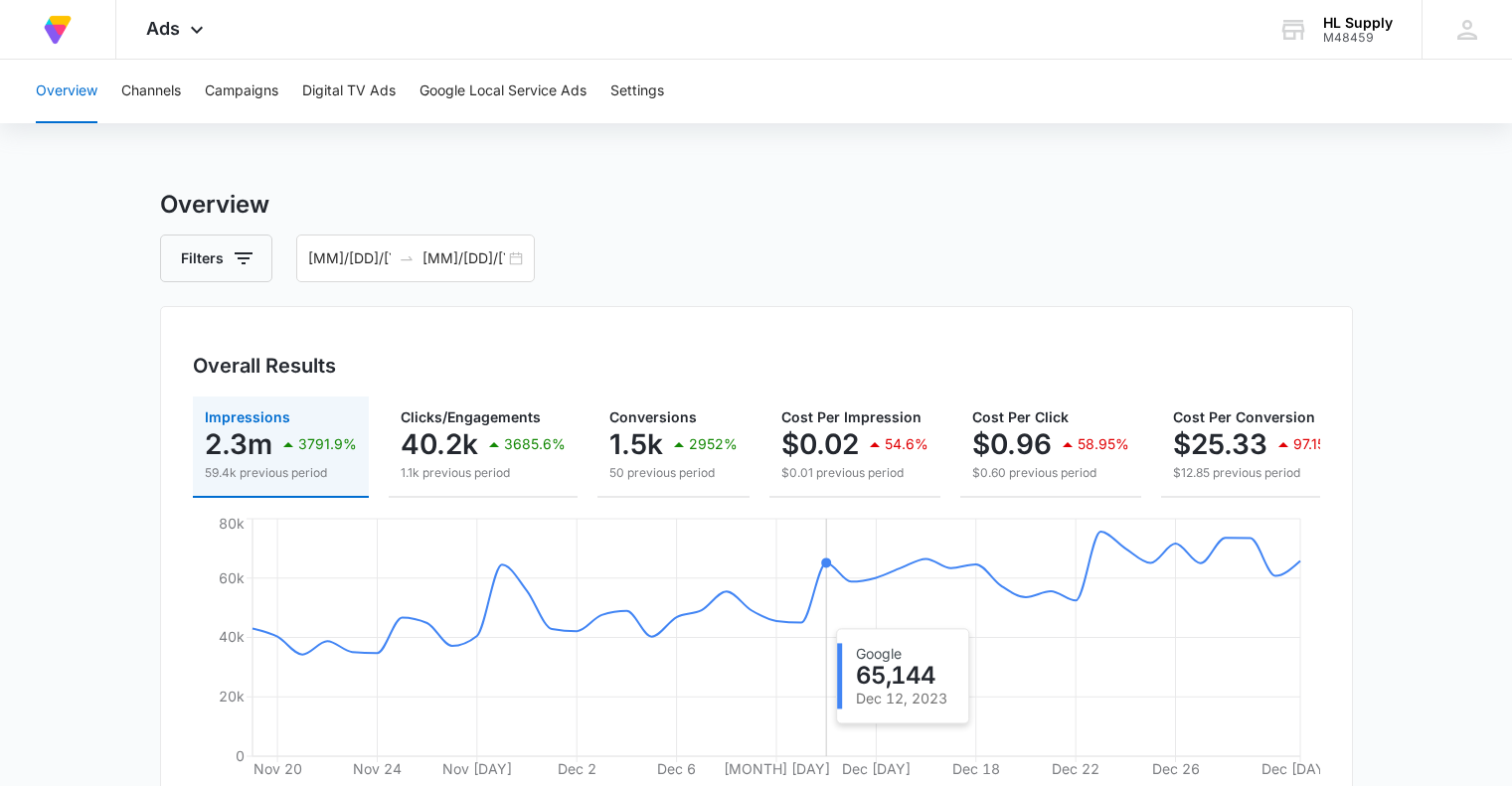 scroll, scrollTop: 244, scrollLeft: 0, axis: vertical 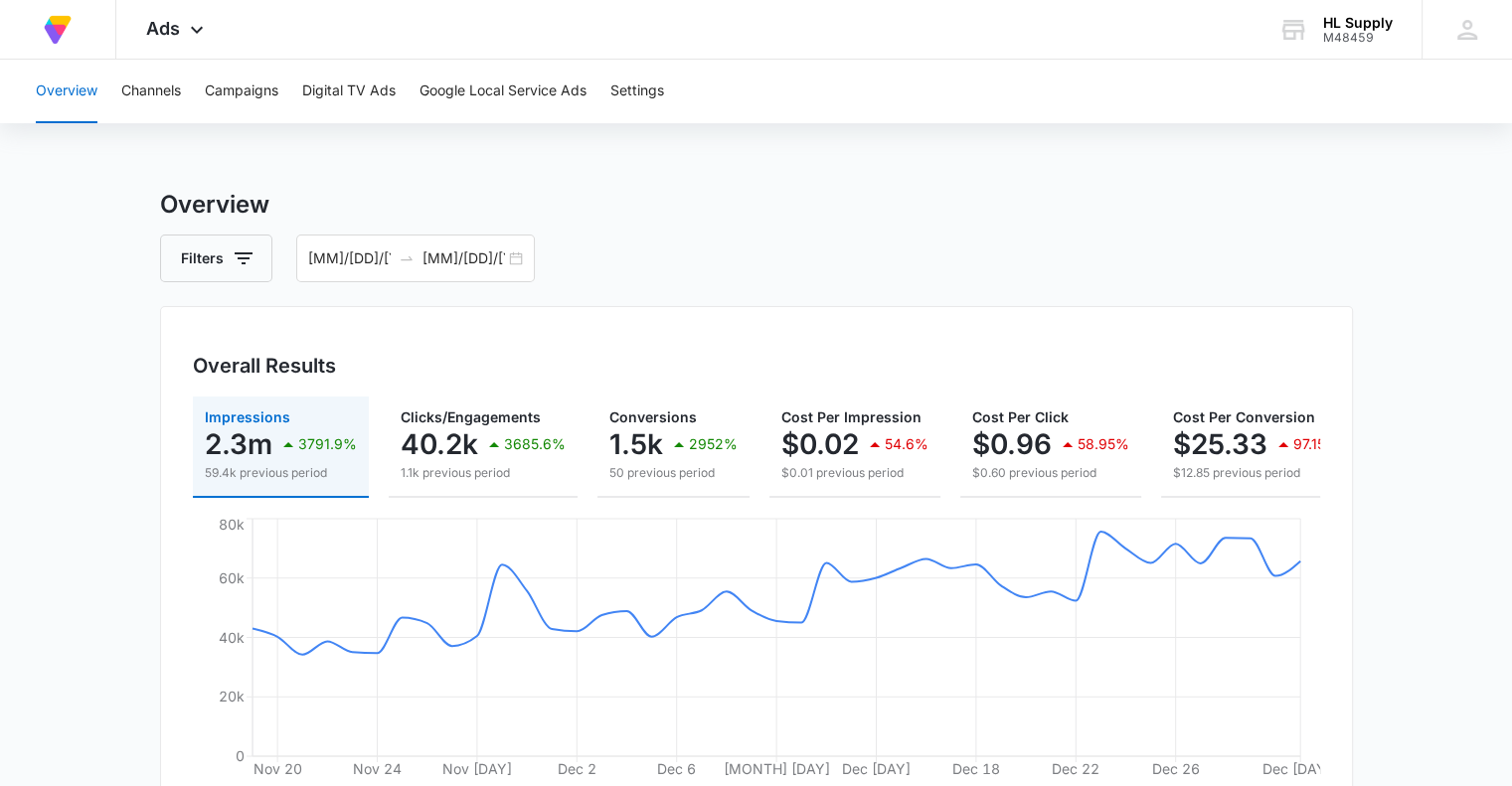 click on "Filters [MM]/[DD]/[YYYY] [MM]/[DD]/[YYYY]" at bounding box center [756, 258] 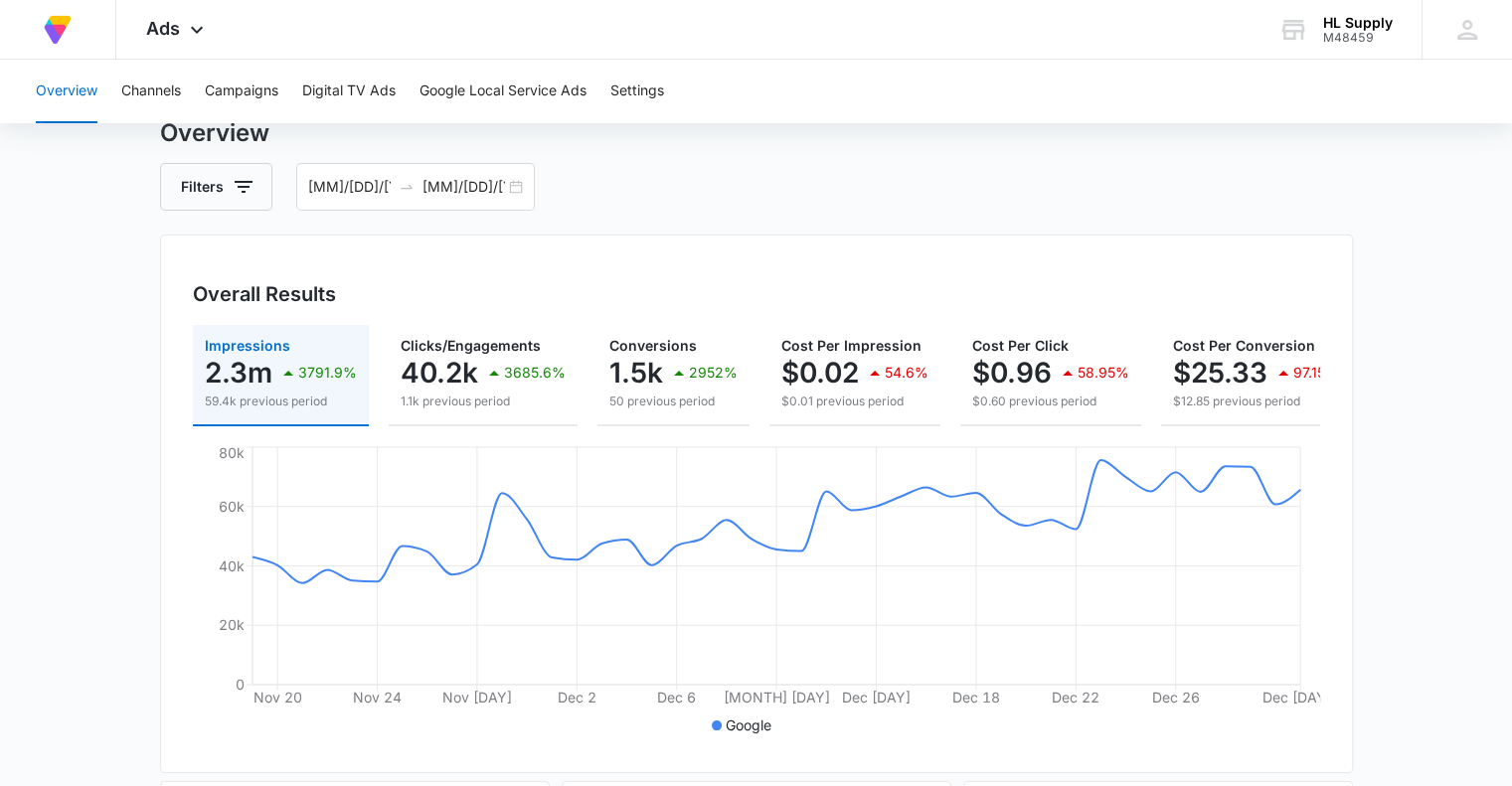 scroll, scrollTop: 0, scrollLeft: 0, axis: both 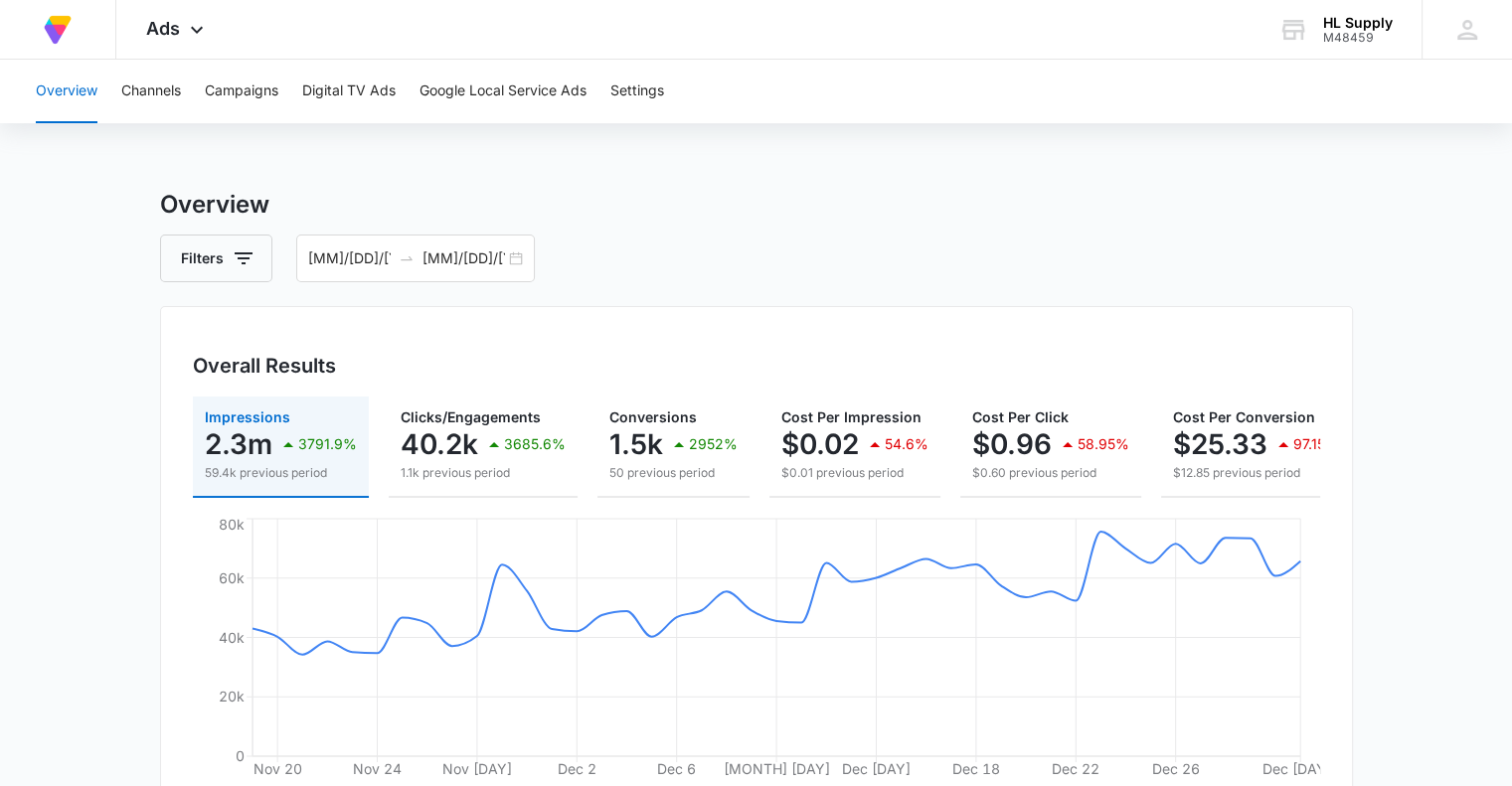 click on "Filters [MM]/[DD]/[YYYY] [MM]/[DD]/[YYYY]" at bounding box center [756, 258] 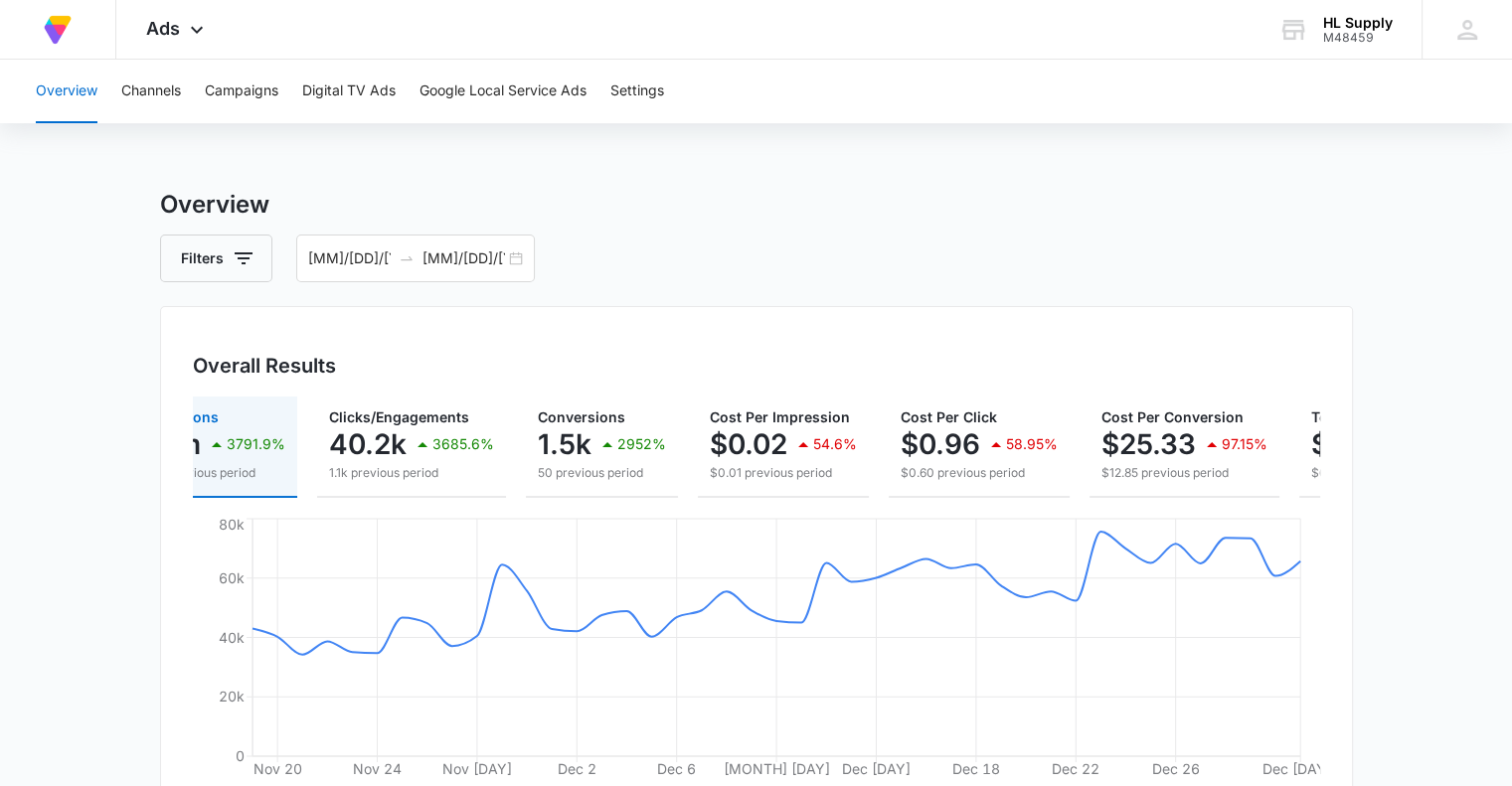 scroll, scrollTop: 0, scrollLeft: 0, axis: both 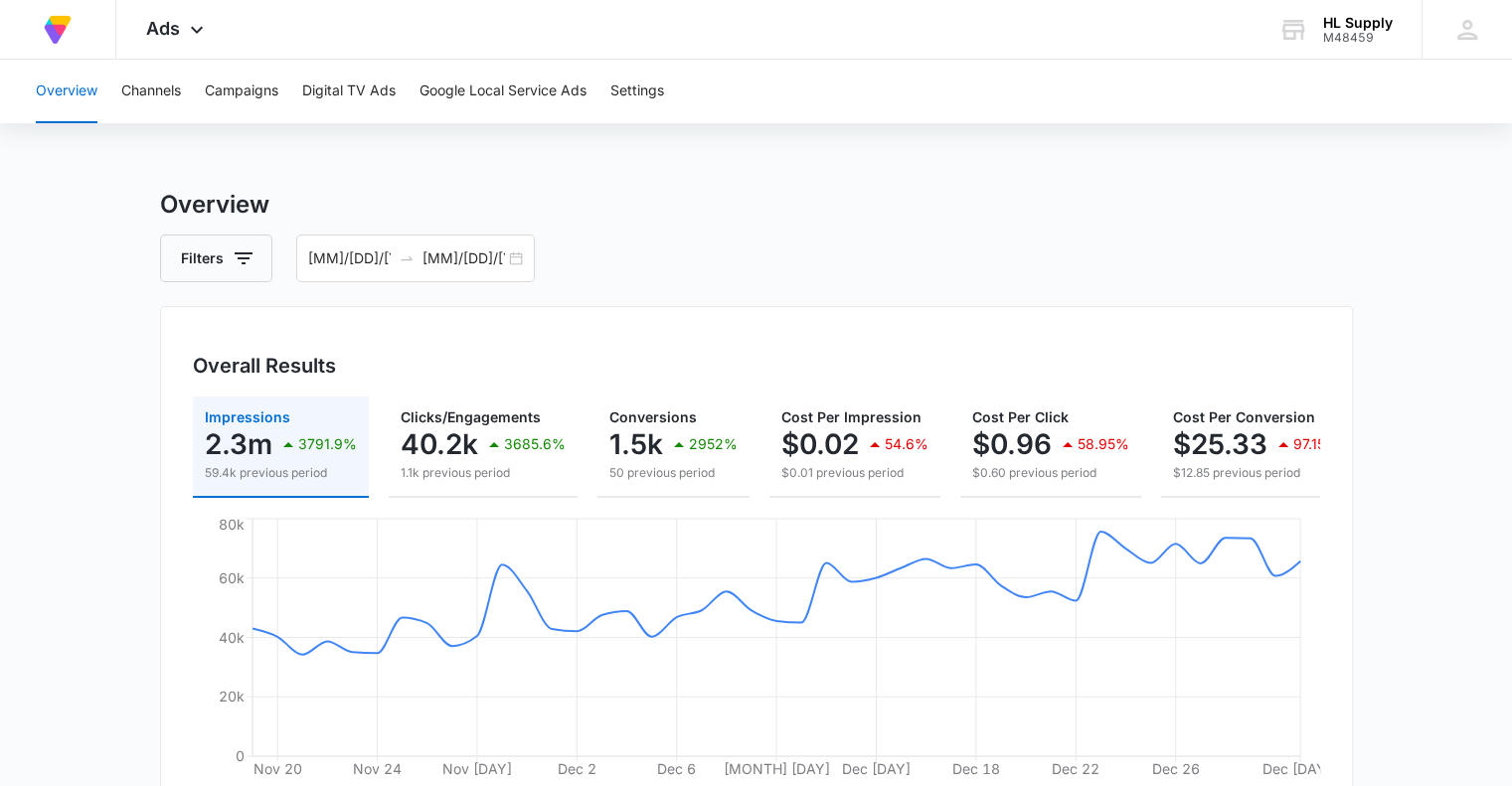 click on "Overview Filters [MM]/[DD]/[YYYY] [MM]/[DD]/[YYYY] Overall Results Impressions 2.3m 3791.9%  59.4k previous period Clicks/Engagements 40.2k 3685.6%  1.1k previous period Conversions 1.5k 2952%  50 previous period Cost Per Impression $0.02 54.6%  $0.01 previous period Cost Per Click $0.96 58.95%  $0.60 previous period Cost Per Conversion $25.33 97.15%  $12.85 previous period Total Spend $38,653.00 5917%  $642.40 previous period Nov [DAY] Nov [DAY] Nov [DAY] Dec [DAY] Dec [DAY] Dec [DAY] Dec [DAY] Dec [DAY] Dec [DAY] Dec [DAY] Dec [DAY] 0 20k 40k 60k 80k Google Overall Visibility Nov. [DD] - Dec. [DD], [YYYY] Impressions 2,310,236 3791.9%  from 59,360 Dec [DAY], [YEAR] Dec [DAY], [YEAR] 0 40k 80k Nov. [DD] - Dec. [DD], [YYYY] Oct. [DD] - Nov. [DD], [YYYY] Market Share (Search channels only) 0% 0%  from 0% Cost Per Impression $0.02 54.6%  from $0.01 Overall Conversions Nov. [DD] - Dec. [DD], [YYYY] Conversions 1,526 2952%  from 50 Dec [DAY], [YEAR] Dec [DAY], [YEAR] 0 30 60 Nov. [DD] - Dec. [DD], [YYYY] Oct. [DD] - Nov. [DD], [YYYY] Conversion Rate 3.8% 19.32%  from 4.7% Cost Per Conversion $25.33 97.15%  40,203 0" at bounding box center (756, 900) 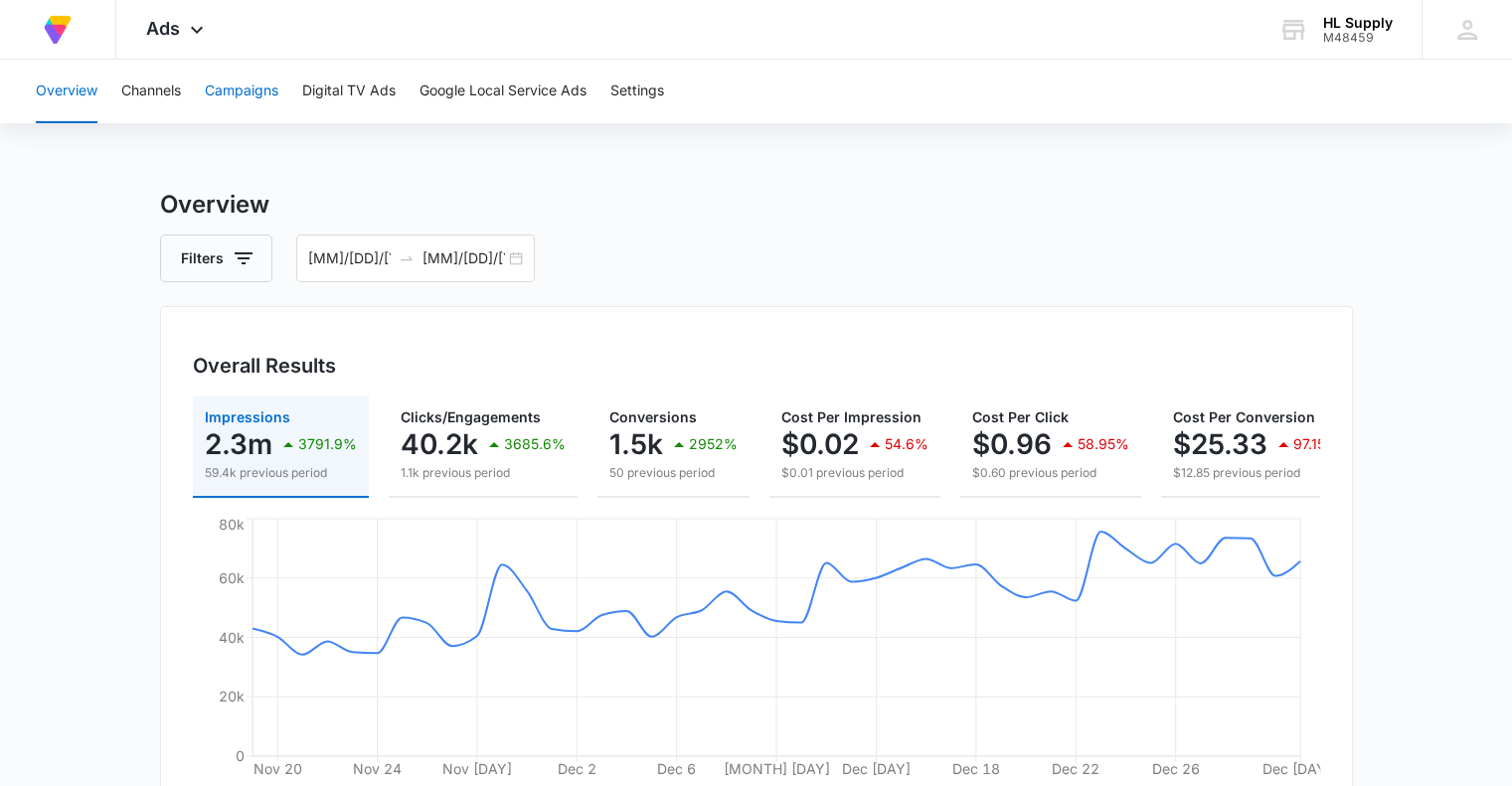 click on "Campaigns" at bounding box center (242, 91) 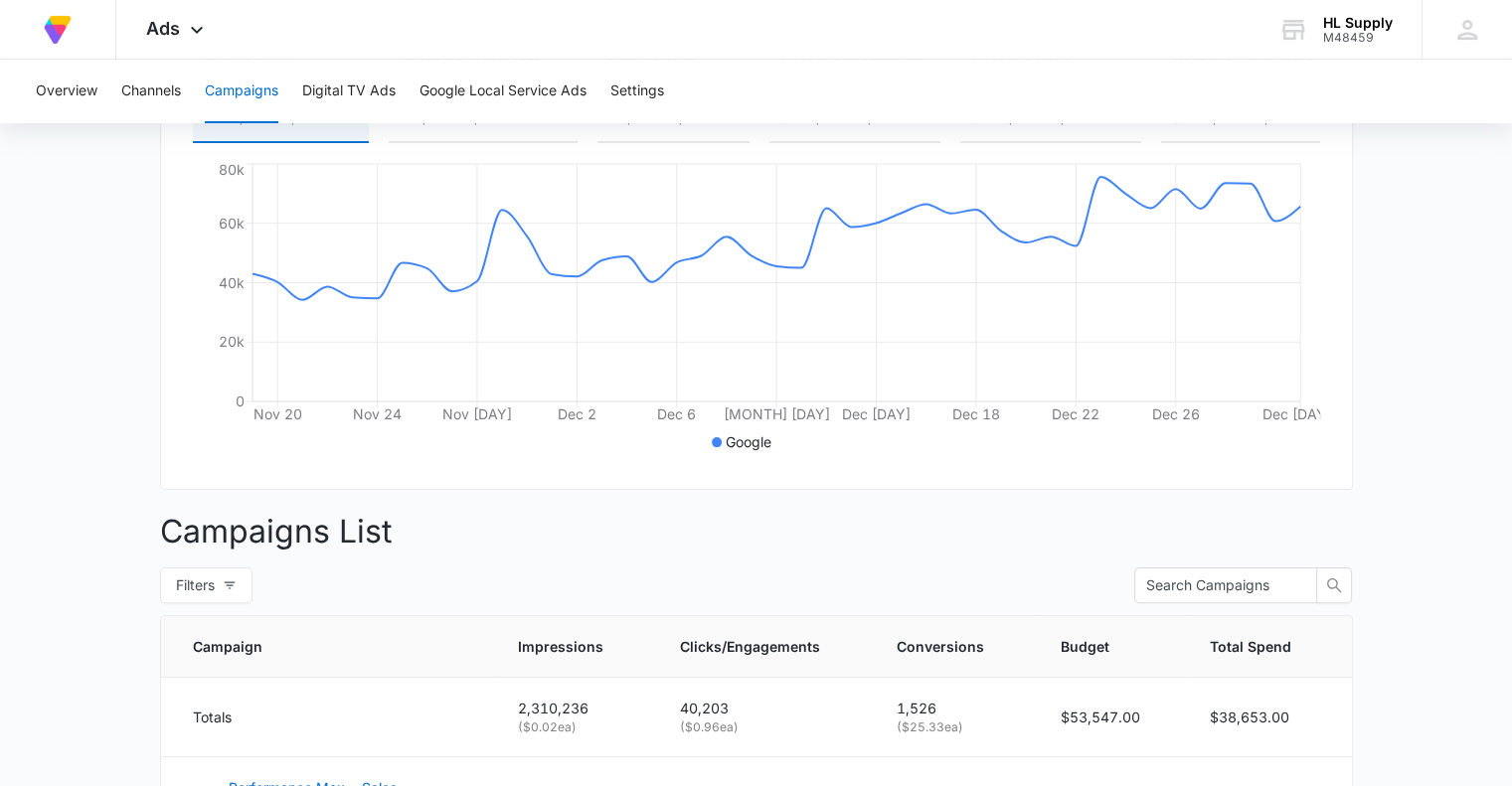 scroll, scrollTop: 0, scrollLeft: 0, axis: both 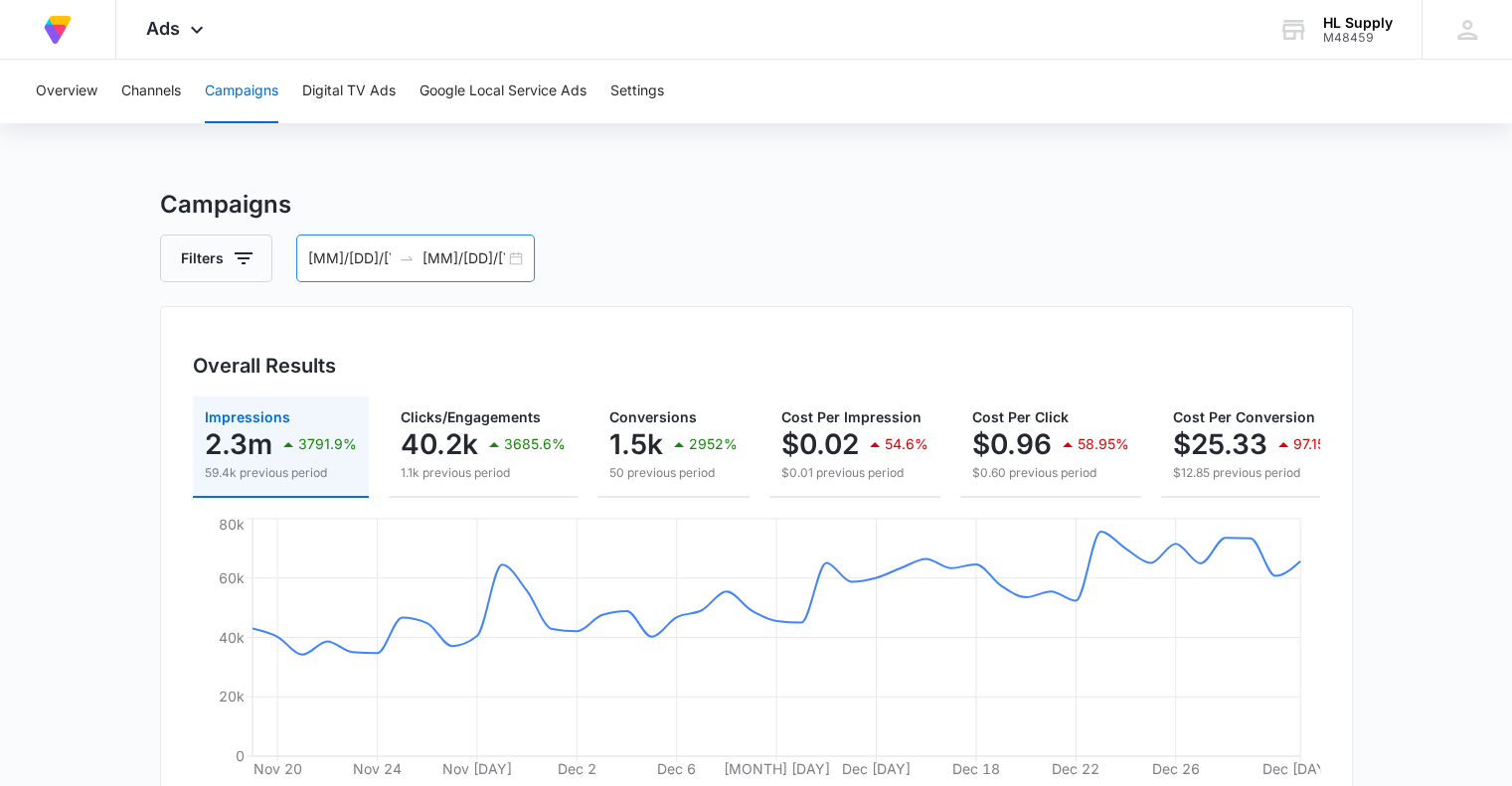 click on "[MM]/[DD]/[YYYY]" at bounding box center (463, 258) 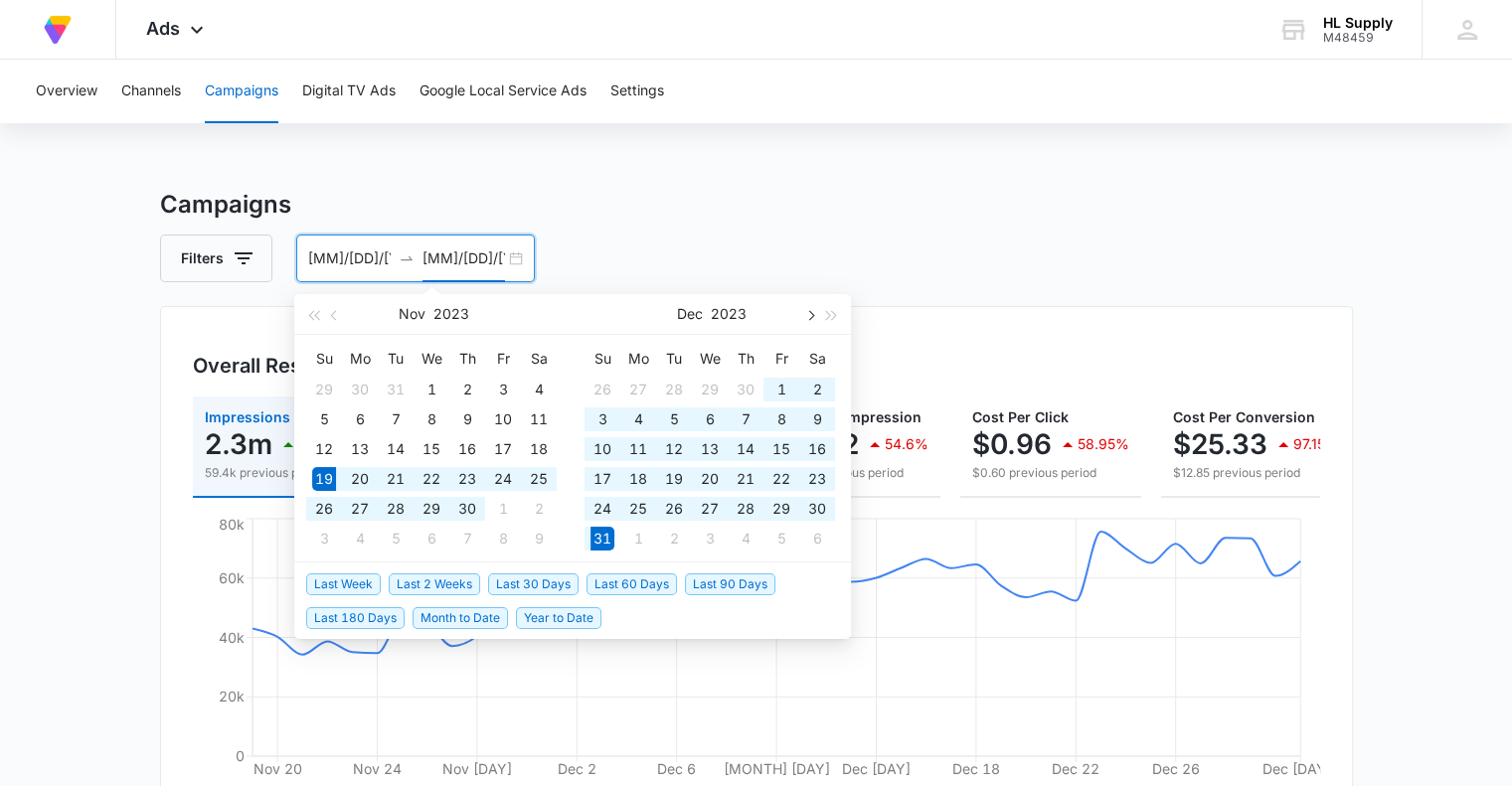 click at bounding box center (809, 314) 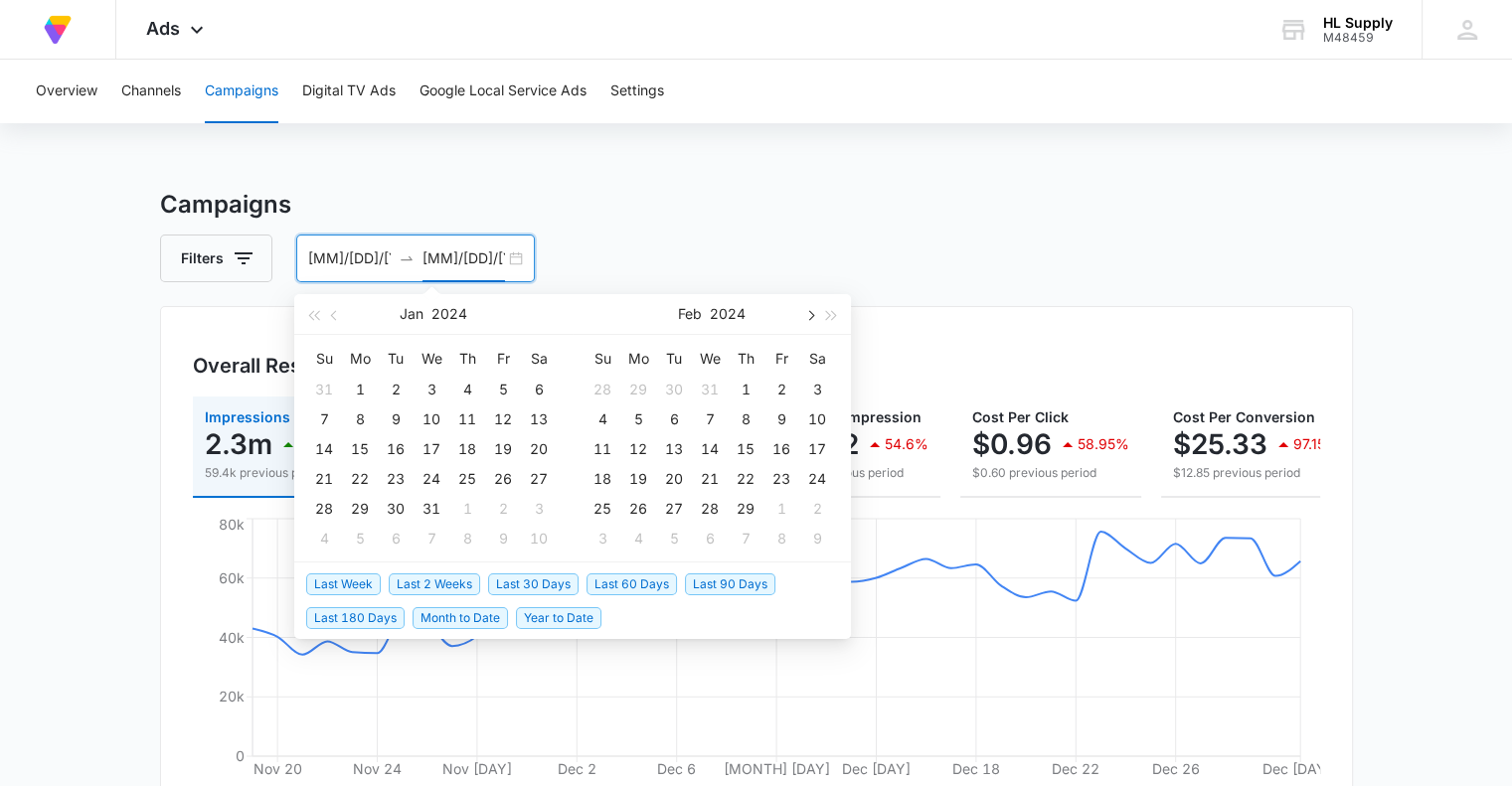 click at bounding box center (809, 314) 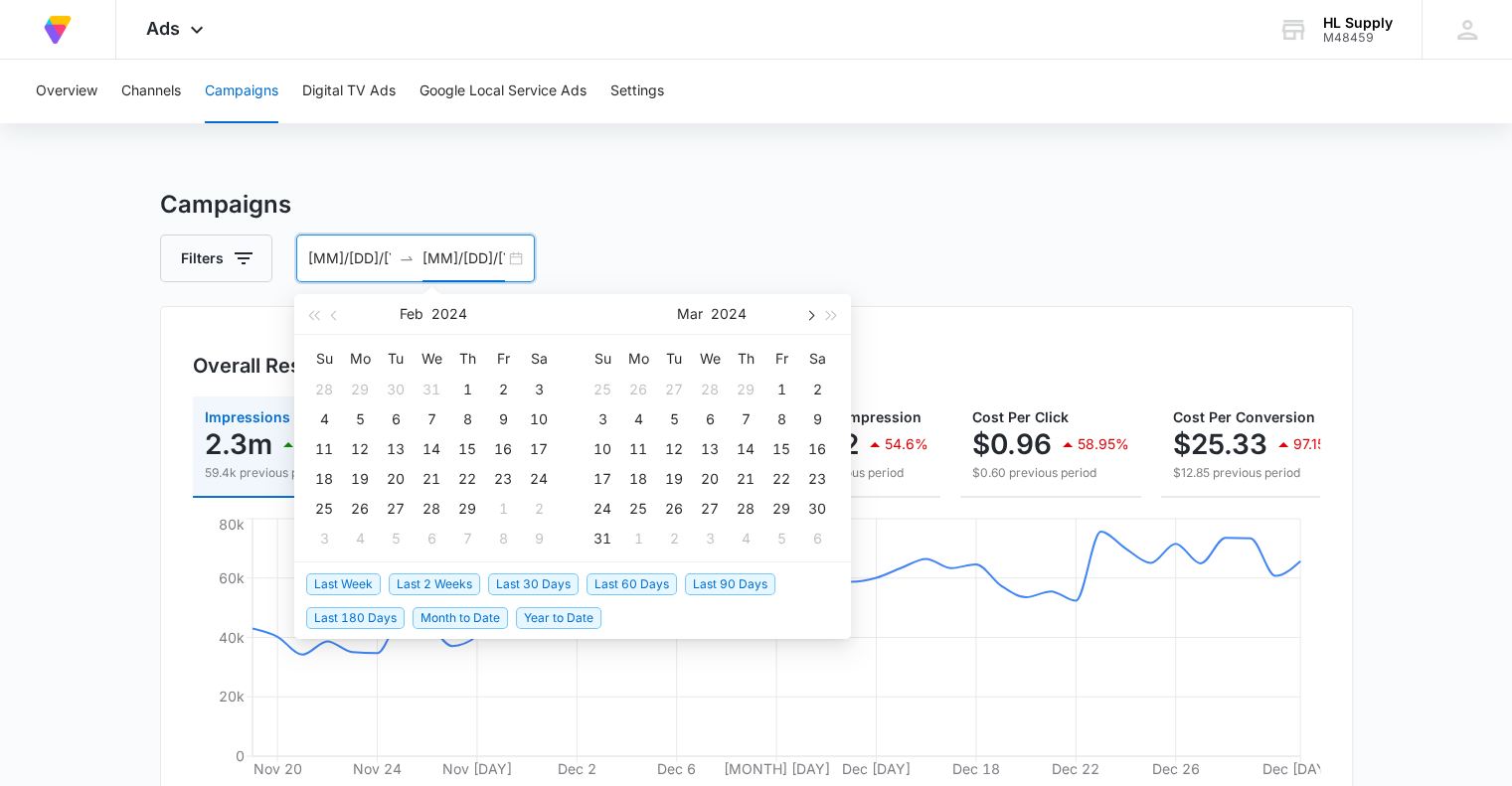 click at bounding box center (809, 314) 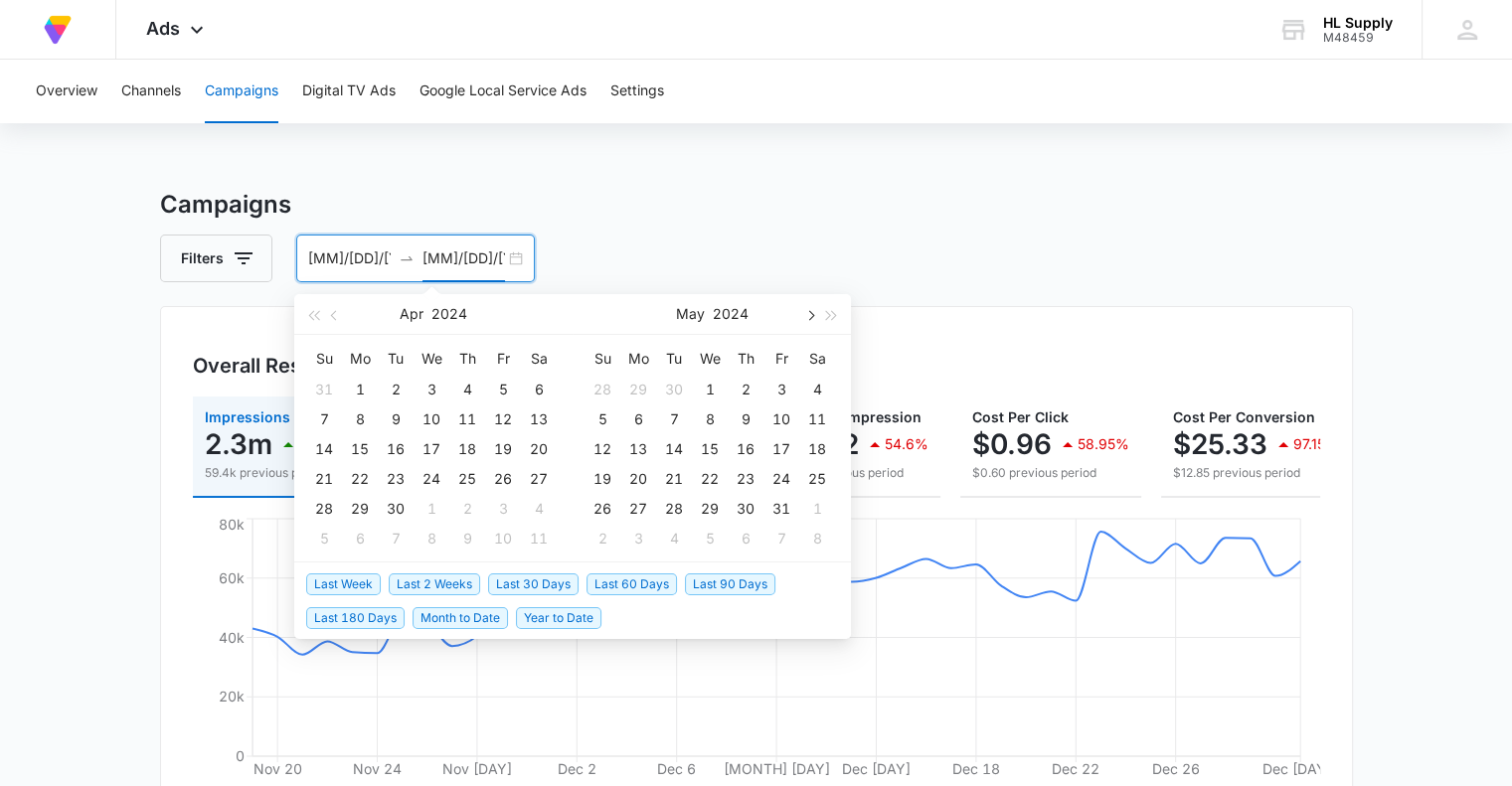 click at bounding box center [809, 314] 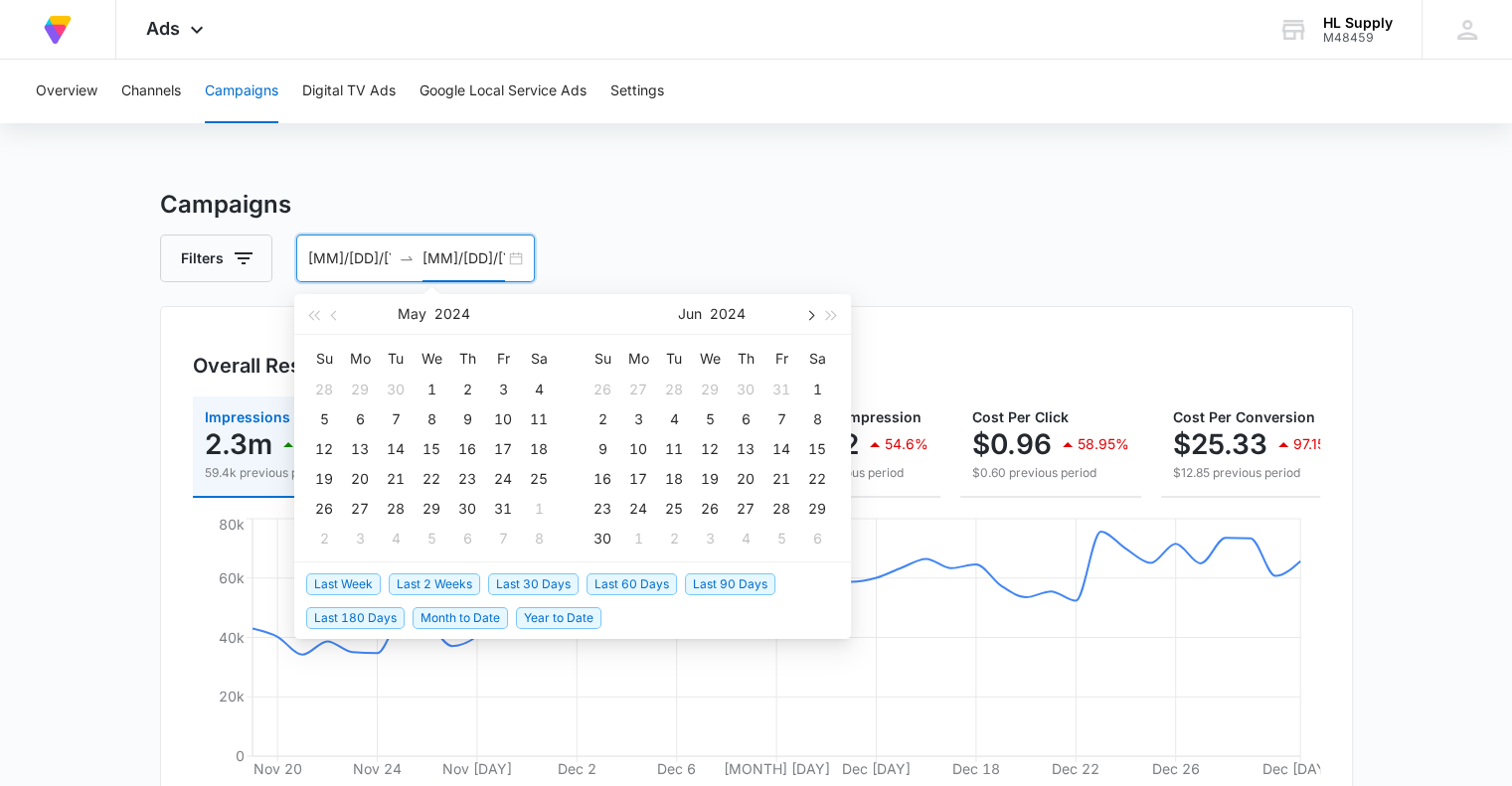 click at bounding box center [809, 314] 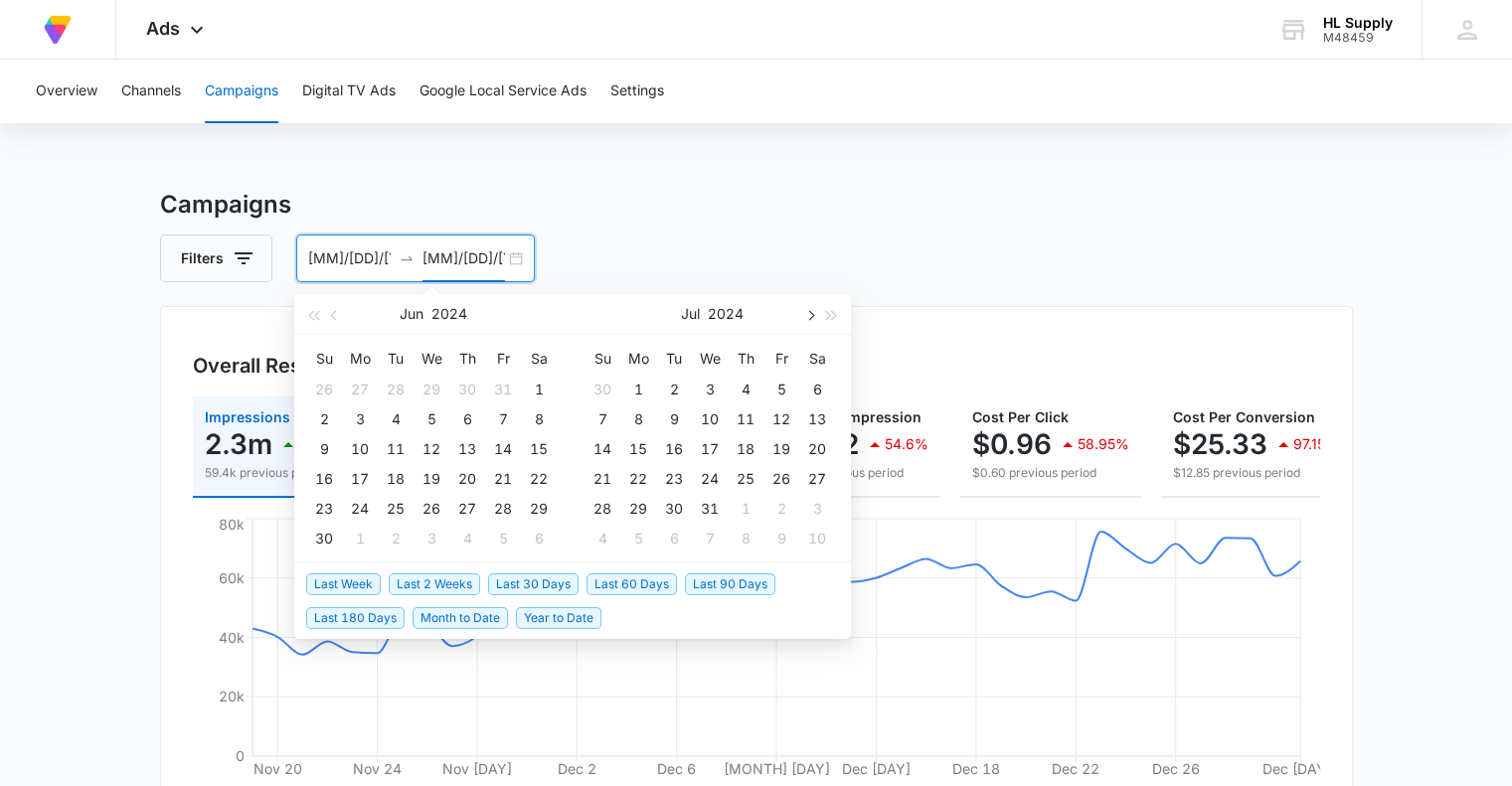 click at bounding box center [809, 314] 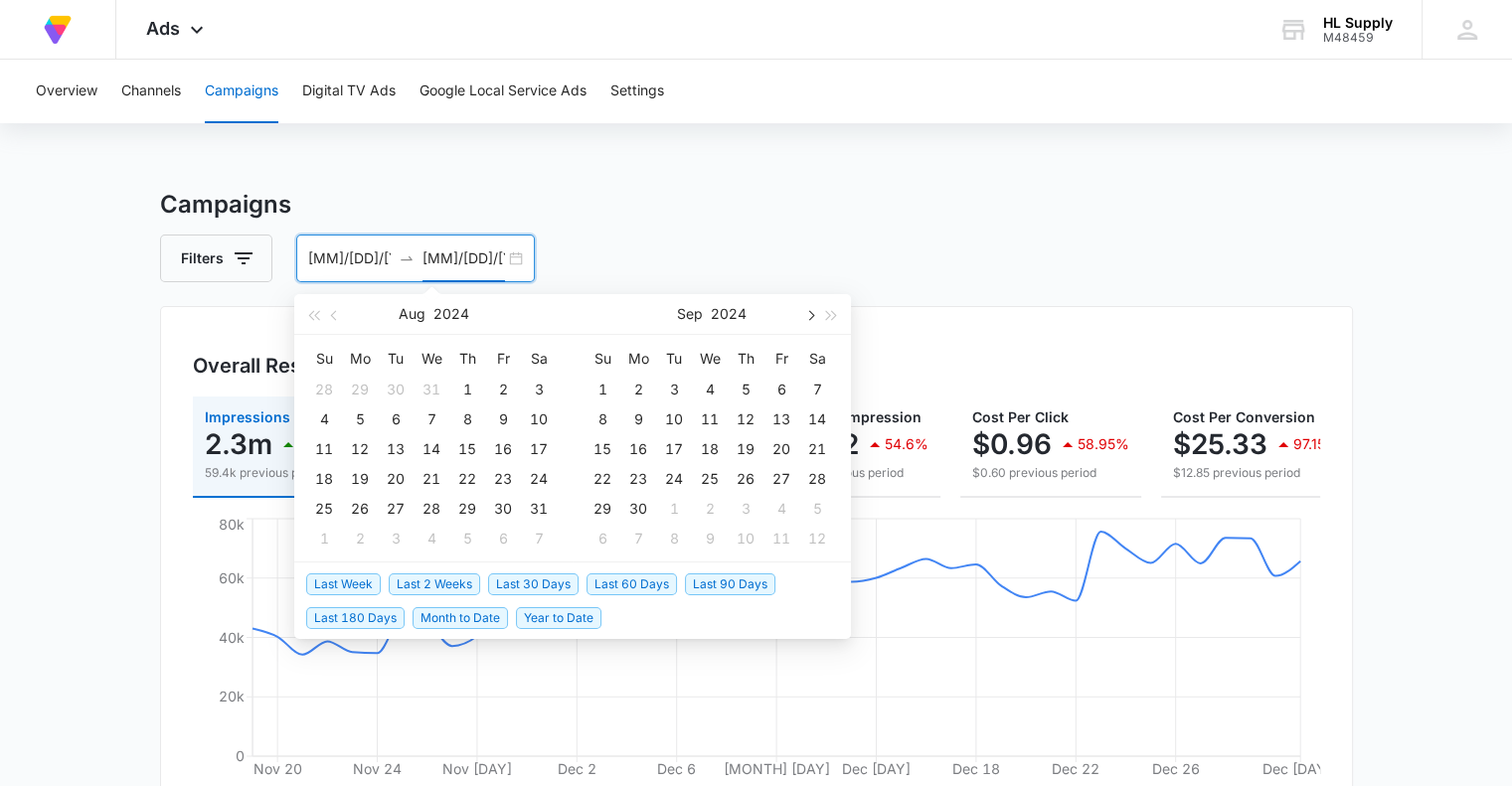 click at bounding box center (809, 314) 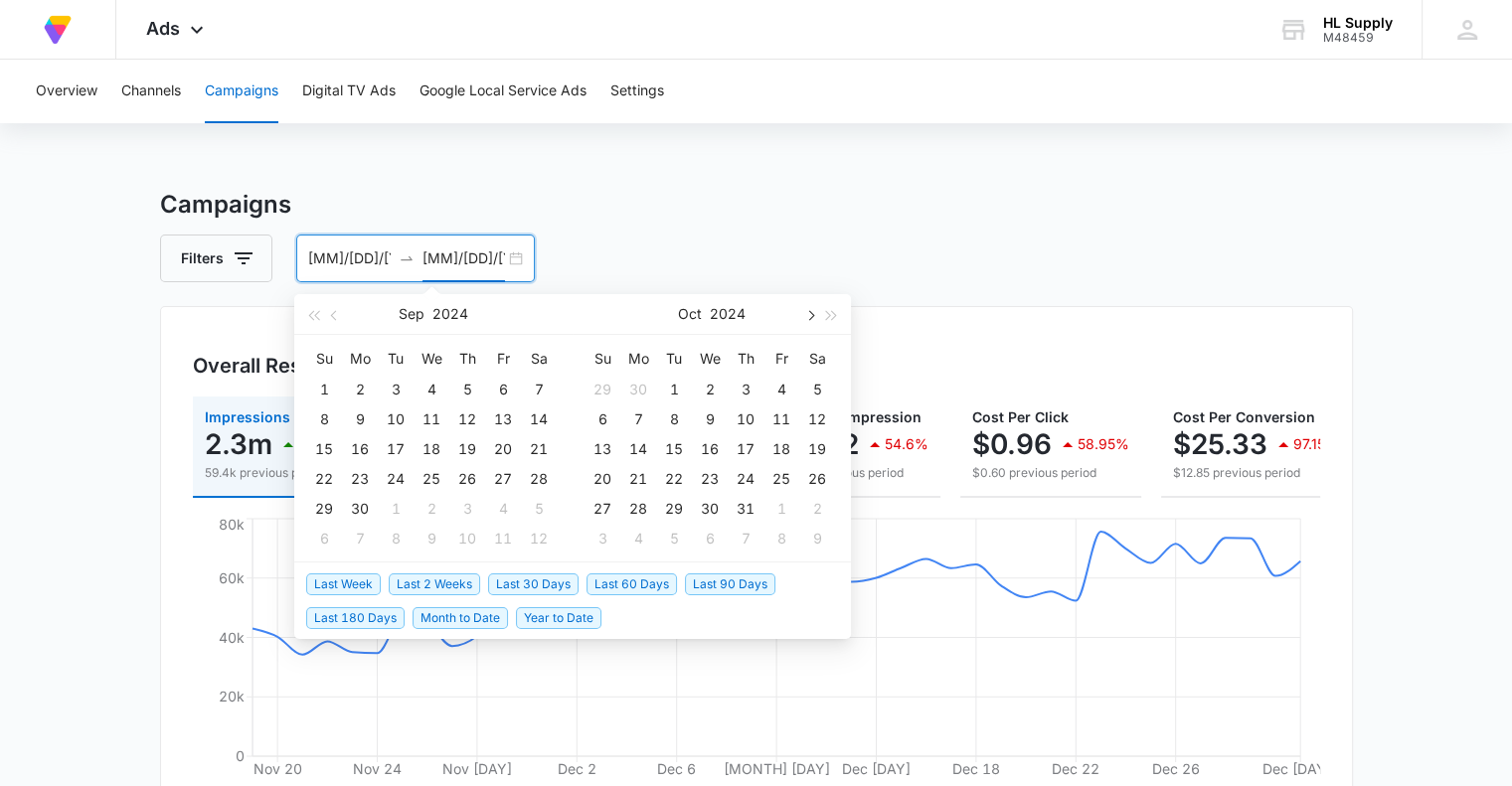click at bounding box center [809, 314] 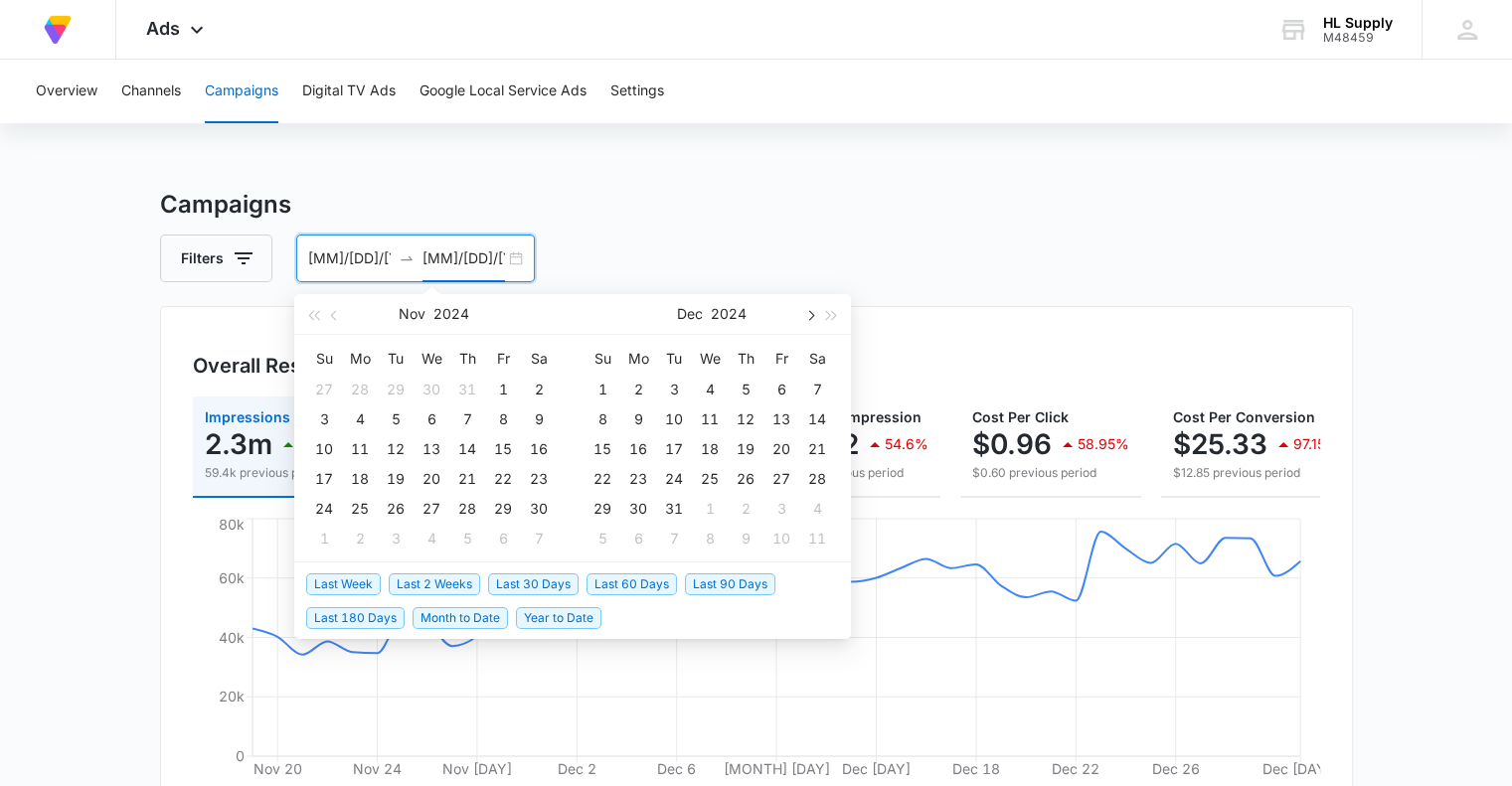 click at bounding box center [809, 314] 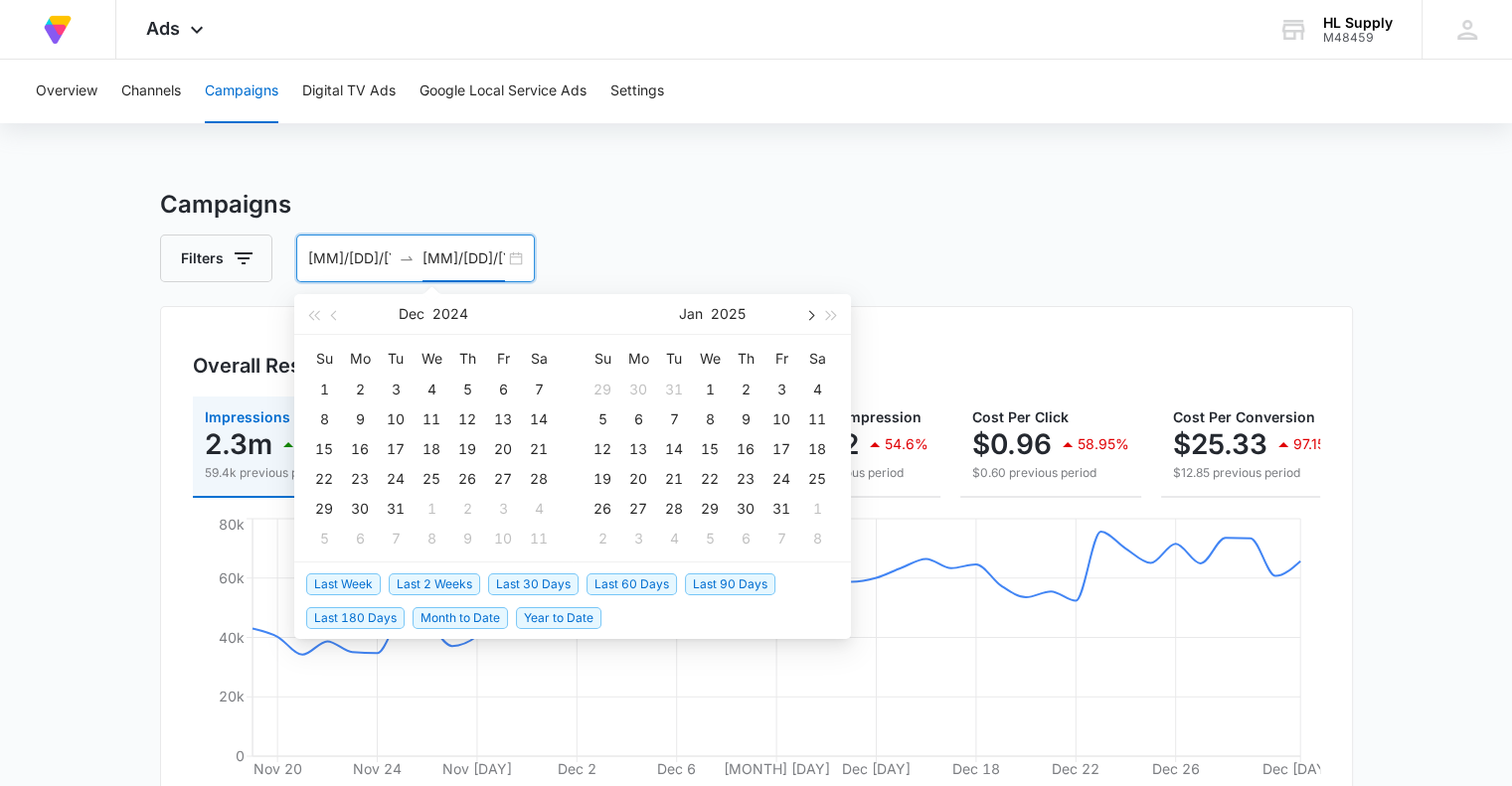 click at bounding box center (809, 314) 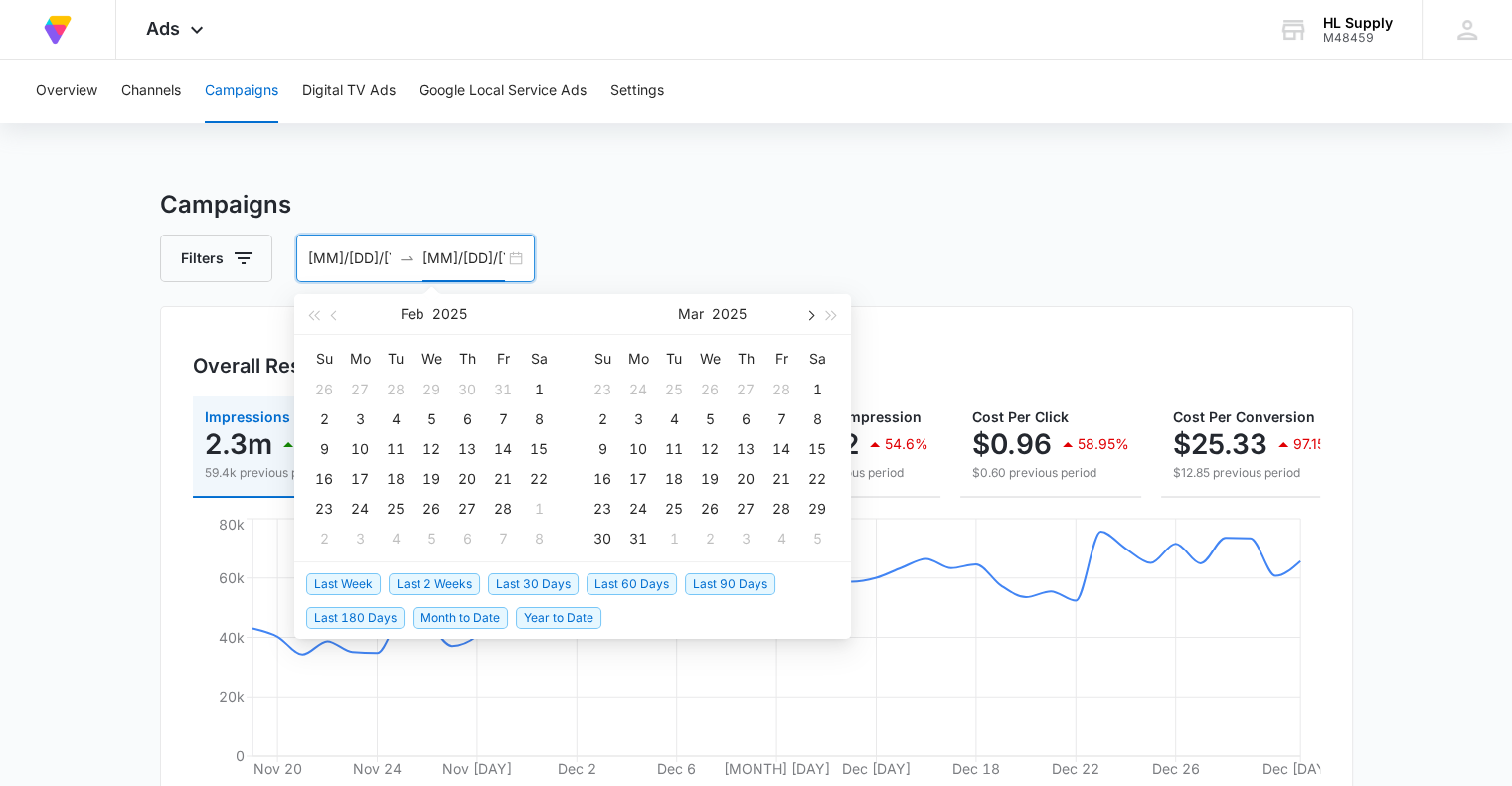 click at bounding box center (809, 314) 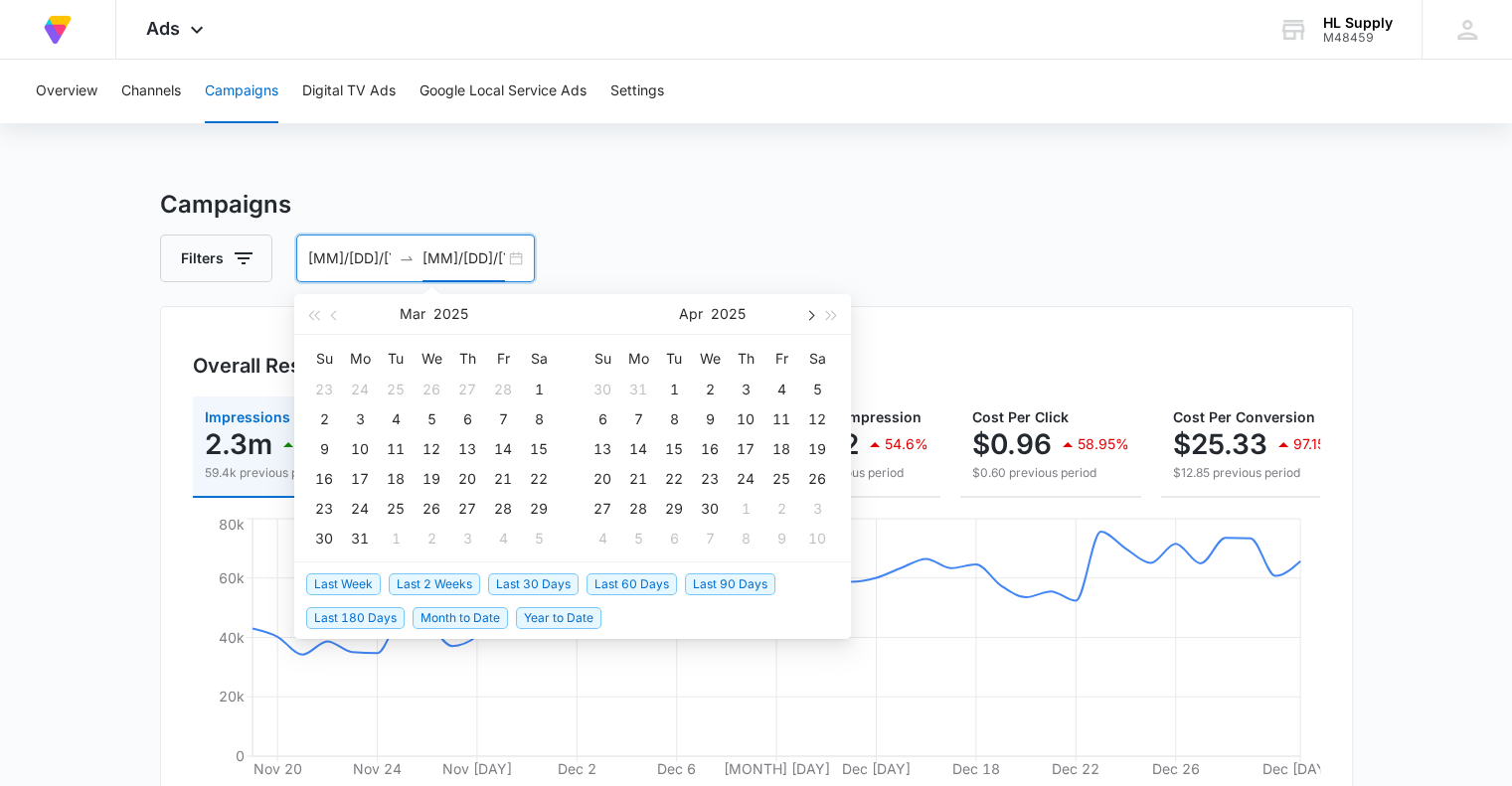 click at bounding box center (809, 314) 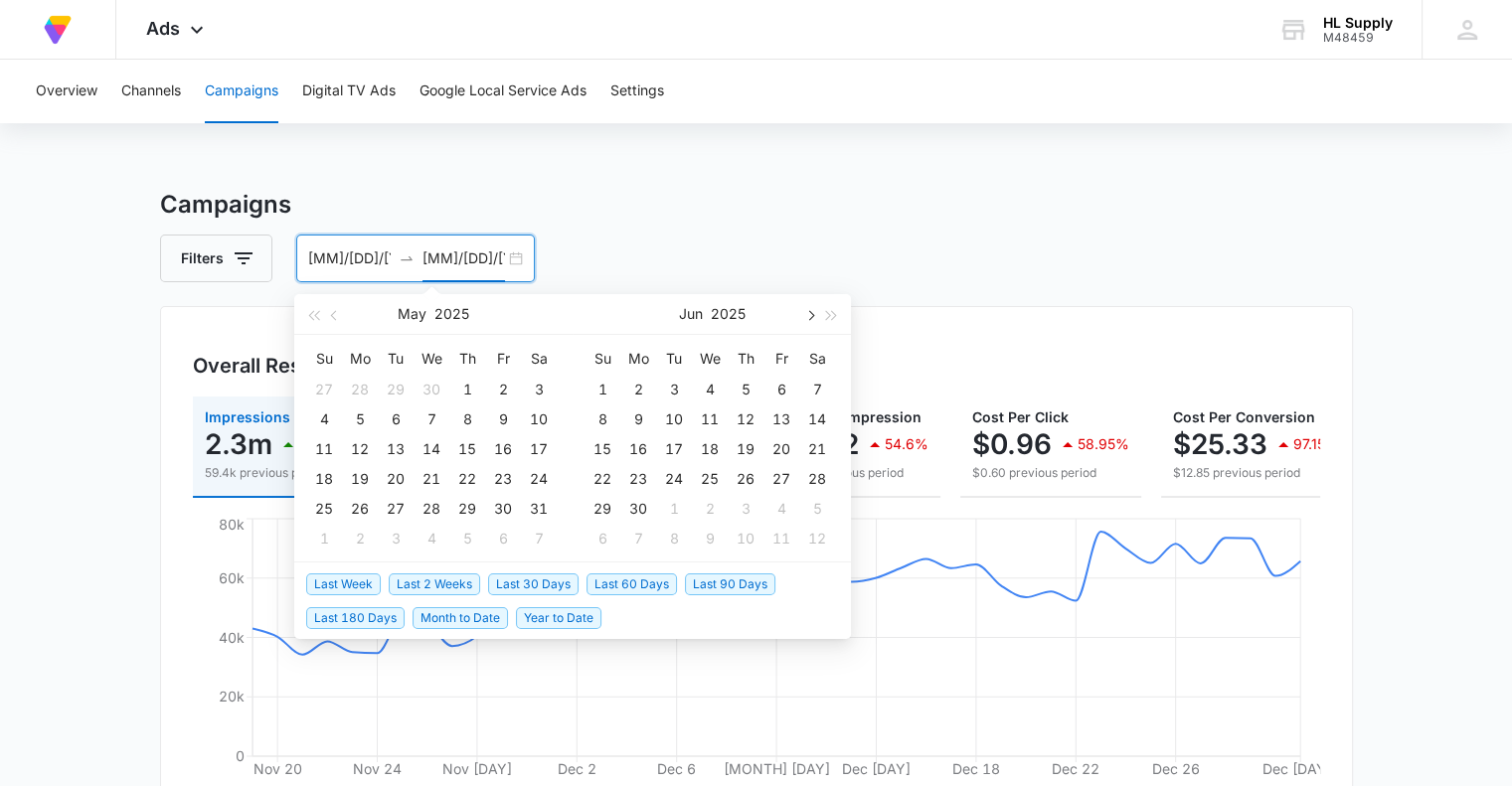 click at bounding box center [809, 314] 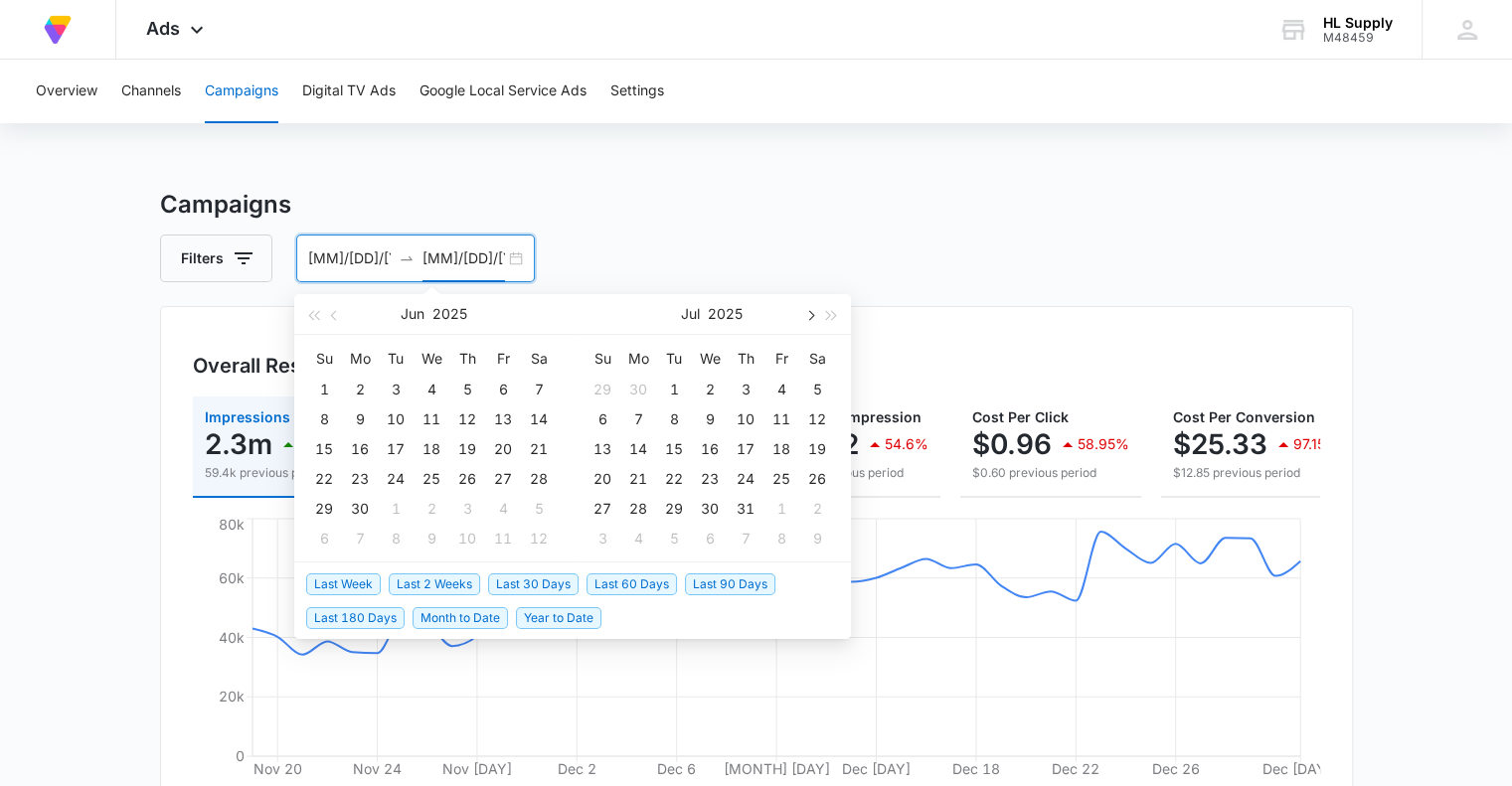 click at bounding box center [809, 314] 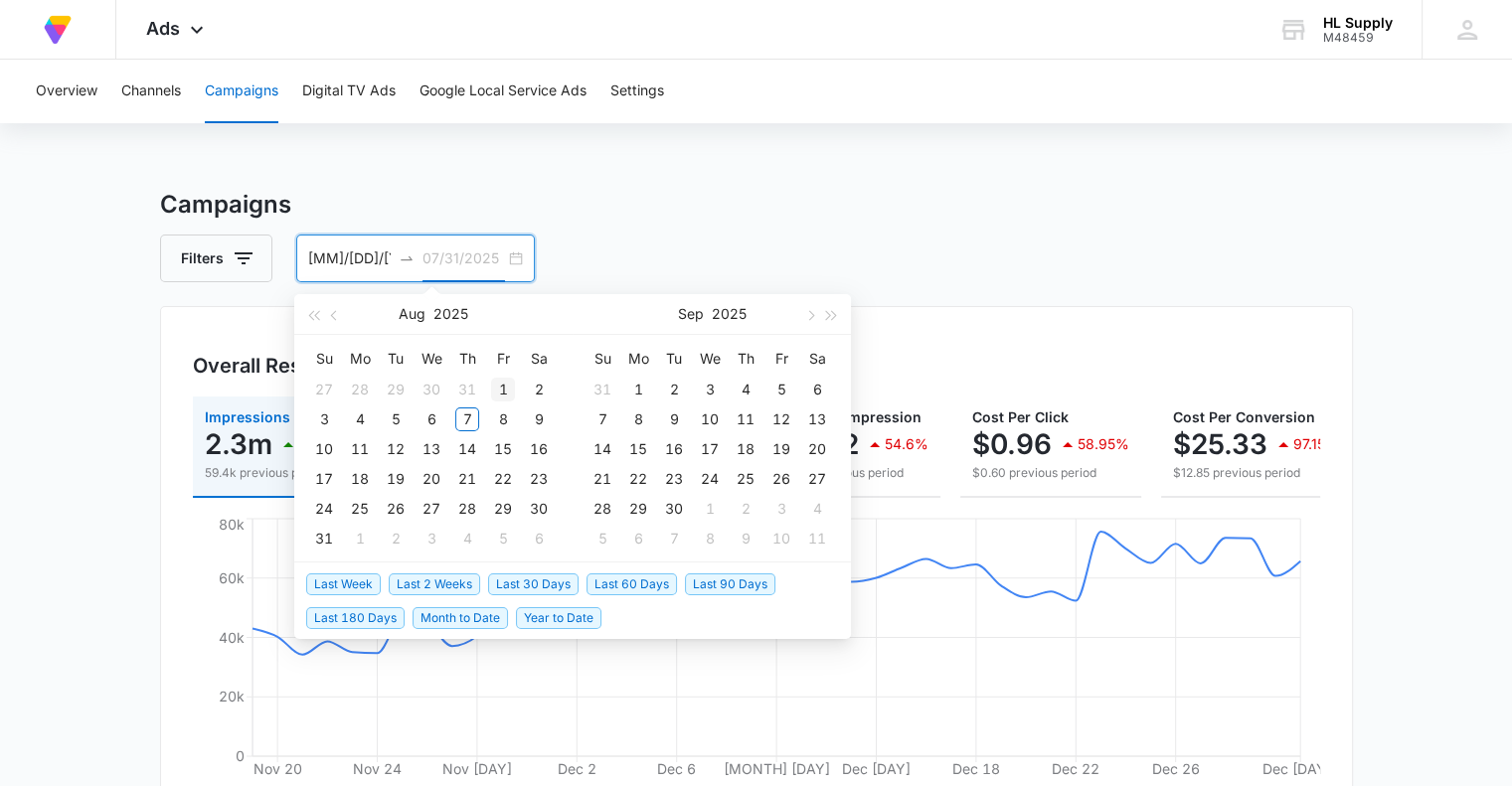 type on "08/01/2025" 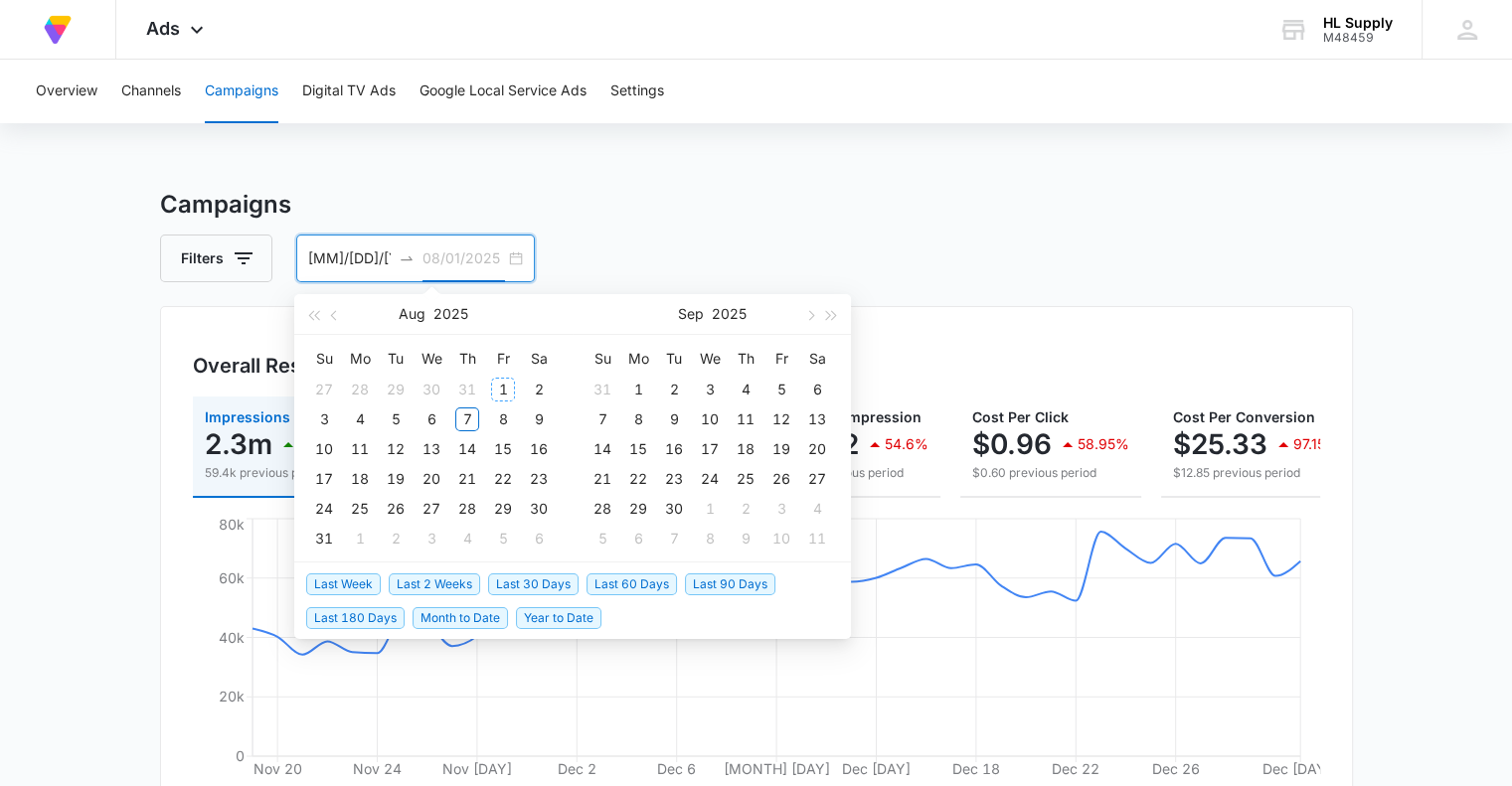 click on "1" at bounding box center (503, 390) 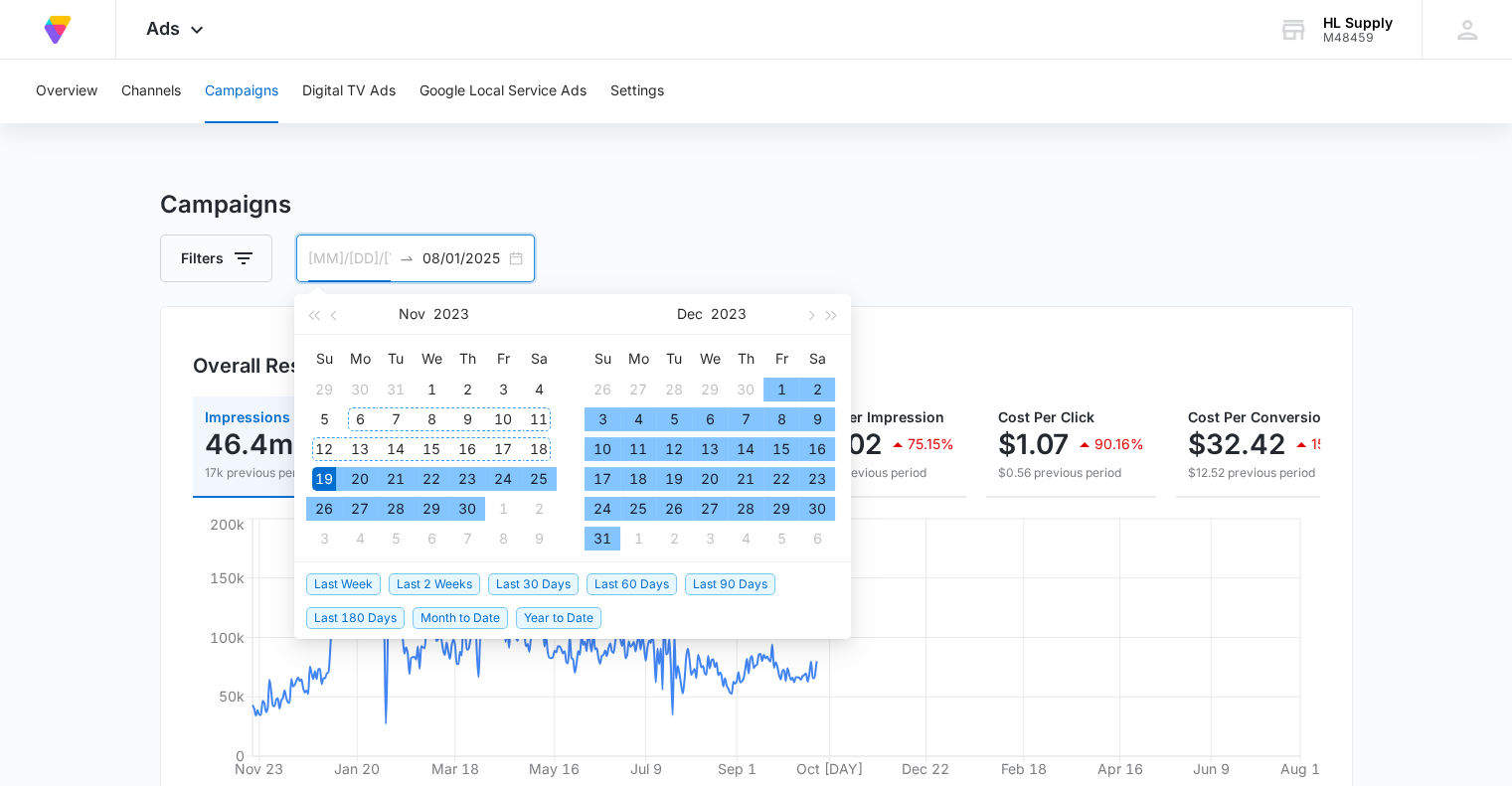 click on "6" at bounding box center [360, 419] 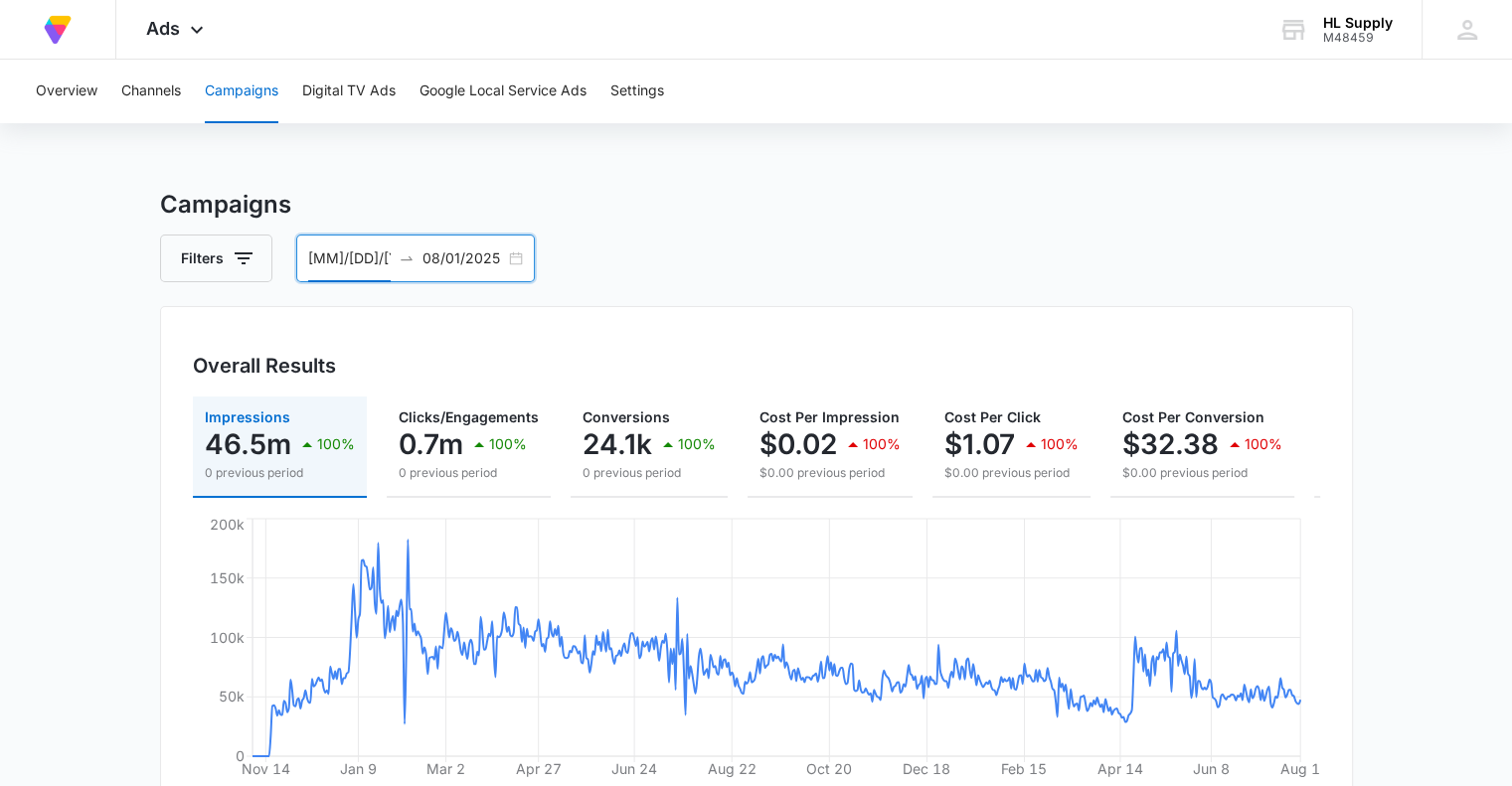 click on "[MM]/[DD]/[YYYY]" at bounding box center [349, 258] 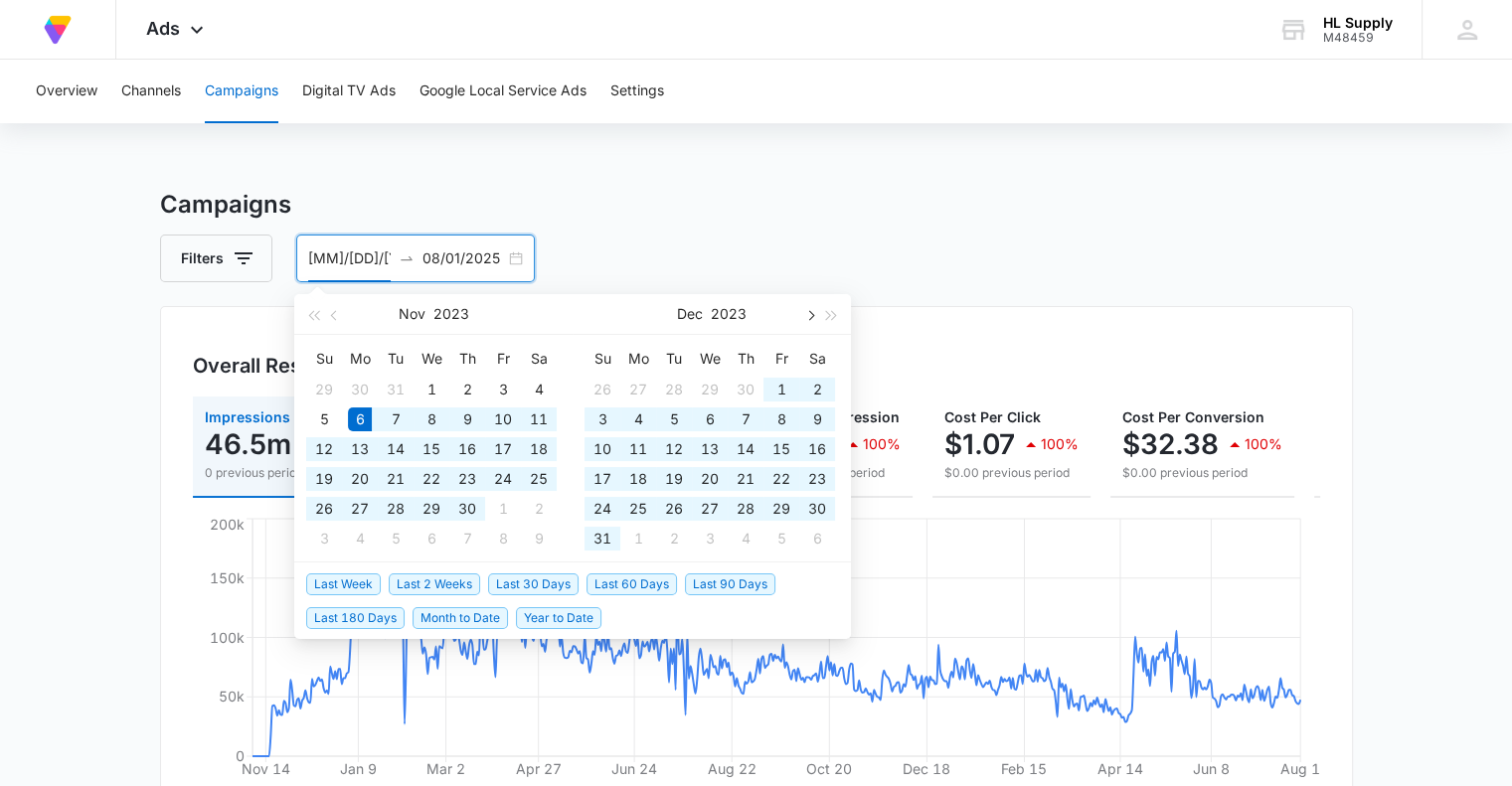 click at bounding box center (809, 314) 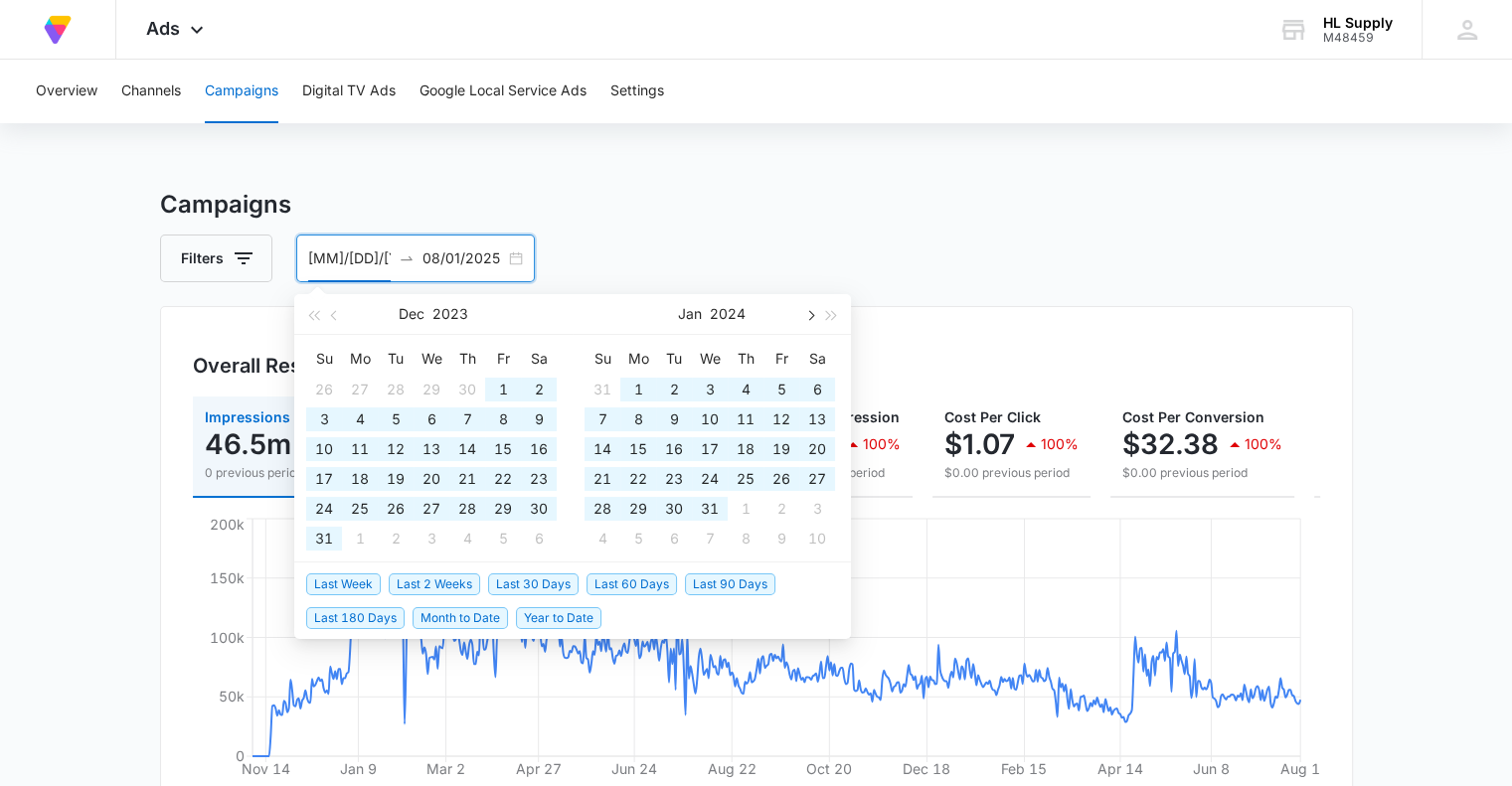 click at bounding box center (809, 314) 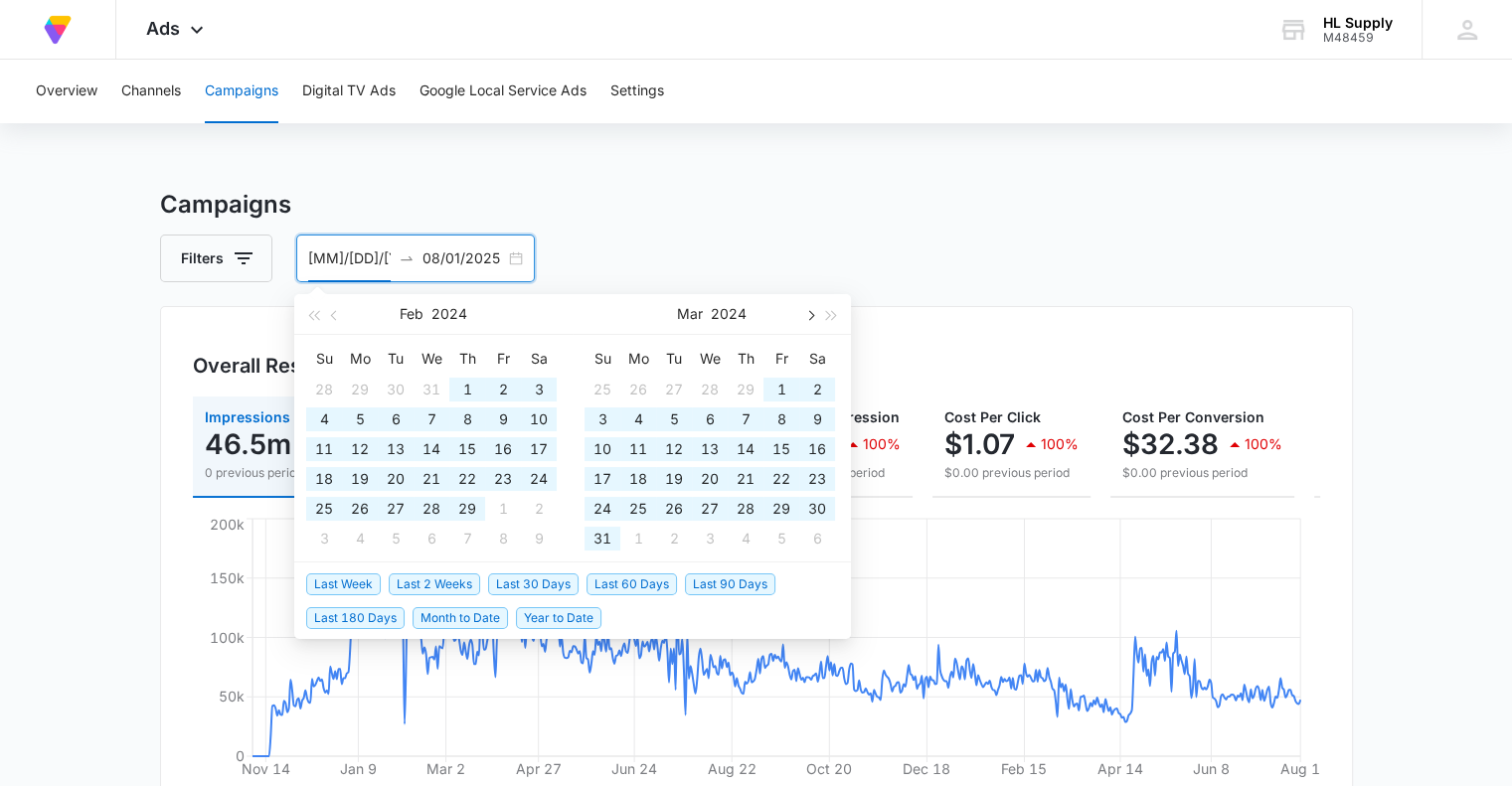 click at bounding box center (809, 315) 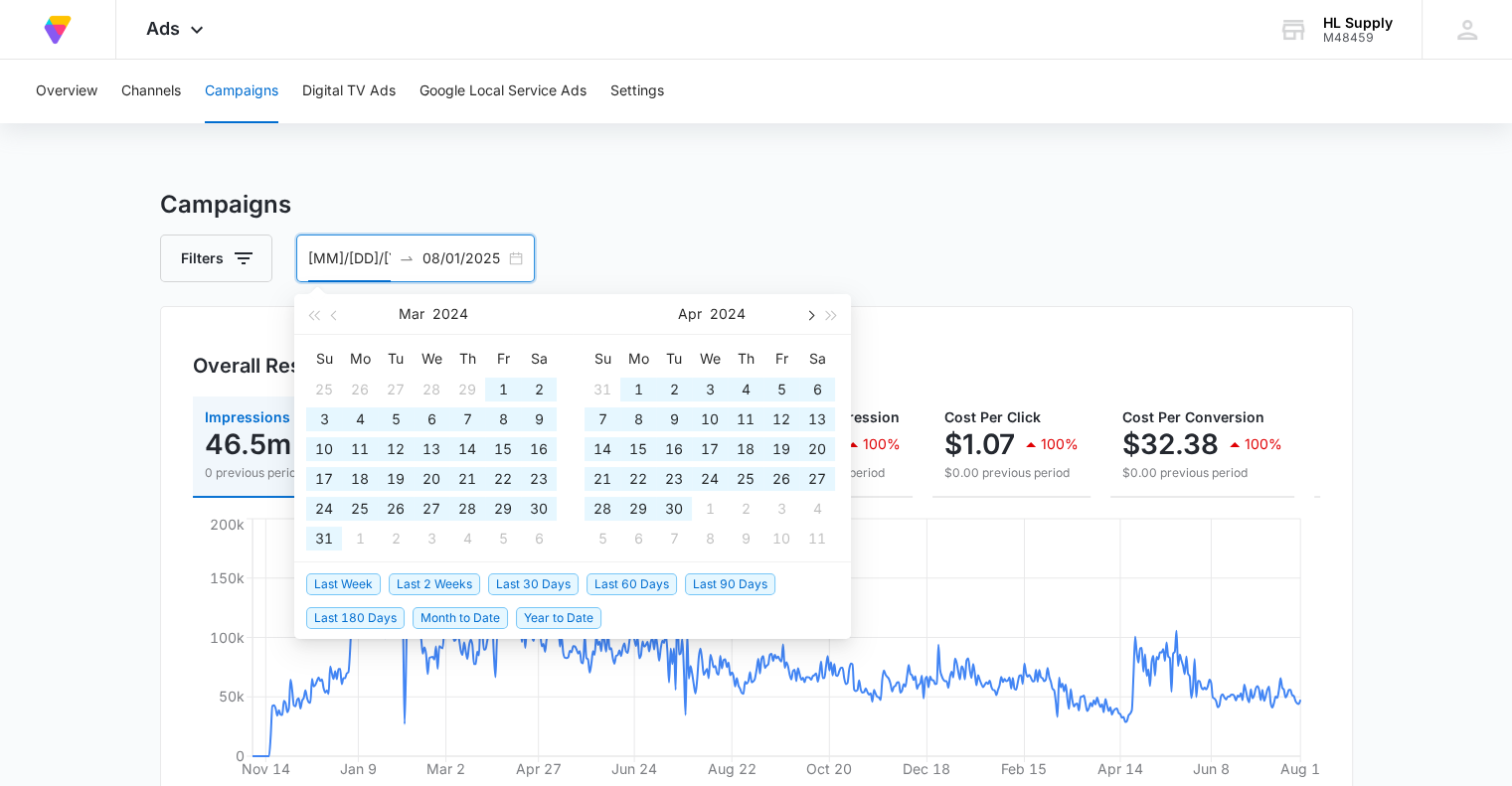 click at bounding box center (809, 315) 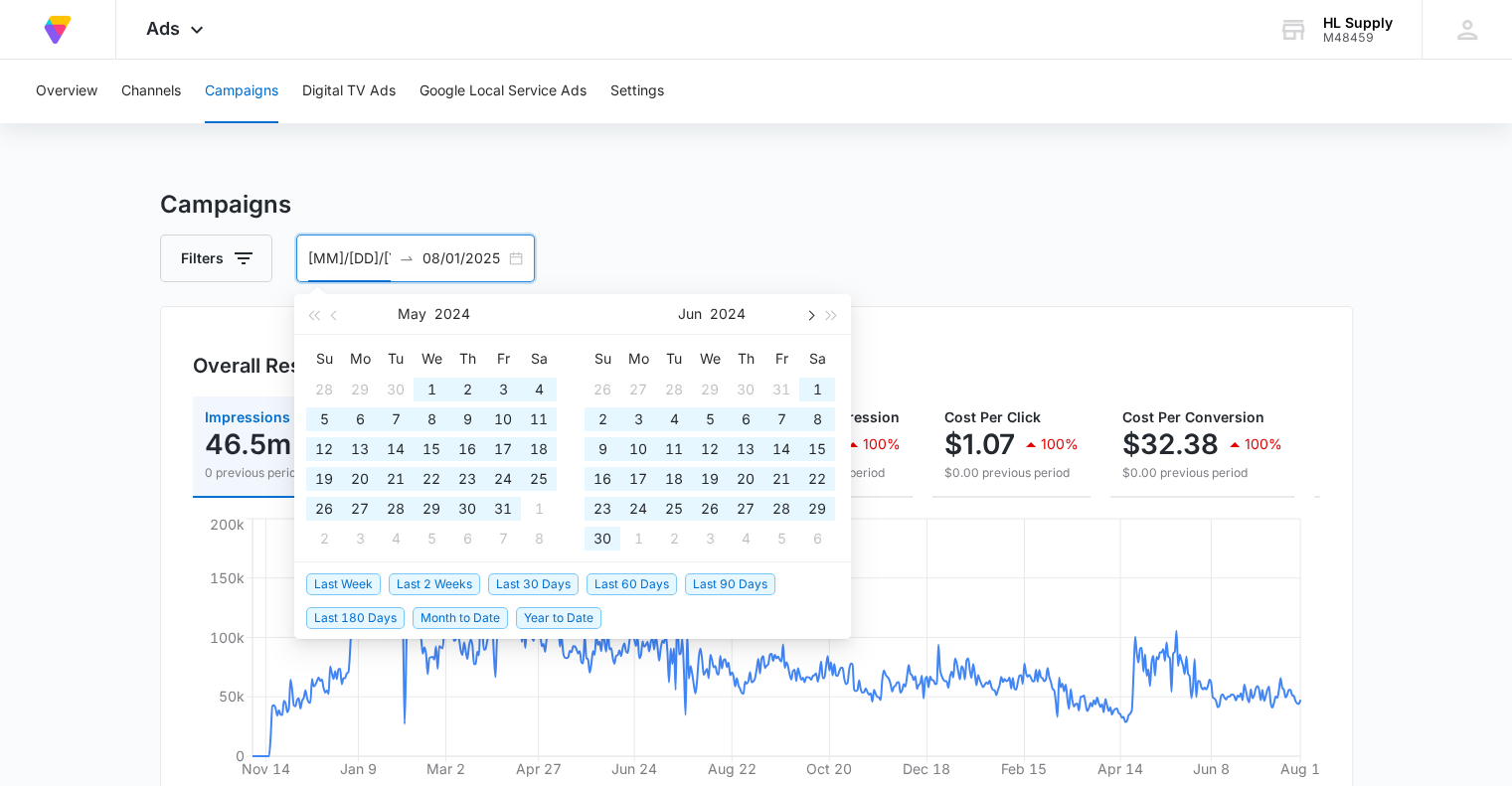 click at bounding box center (809, 315) 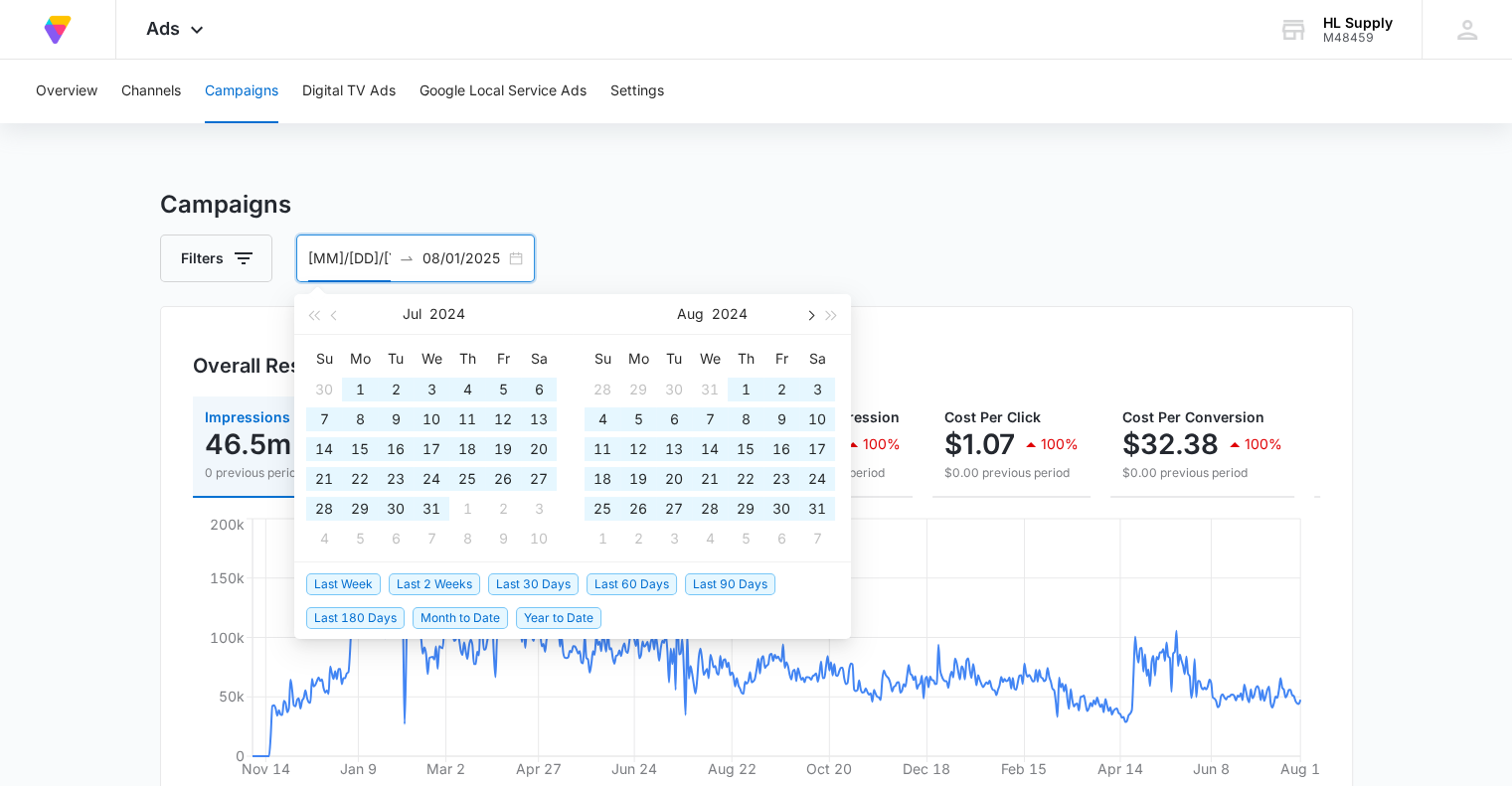 click at bounding box center (809, 315) 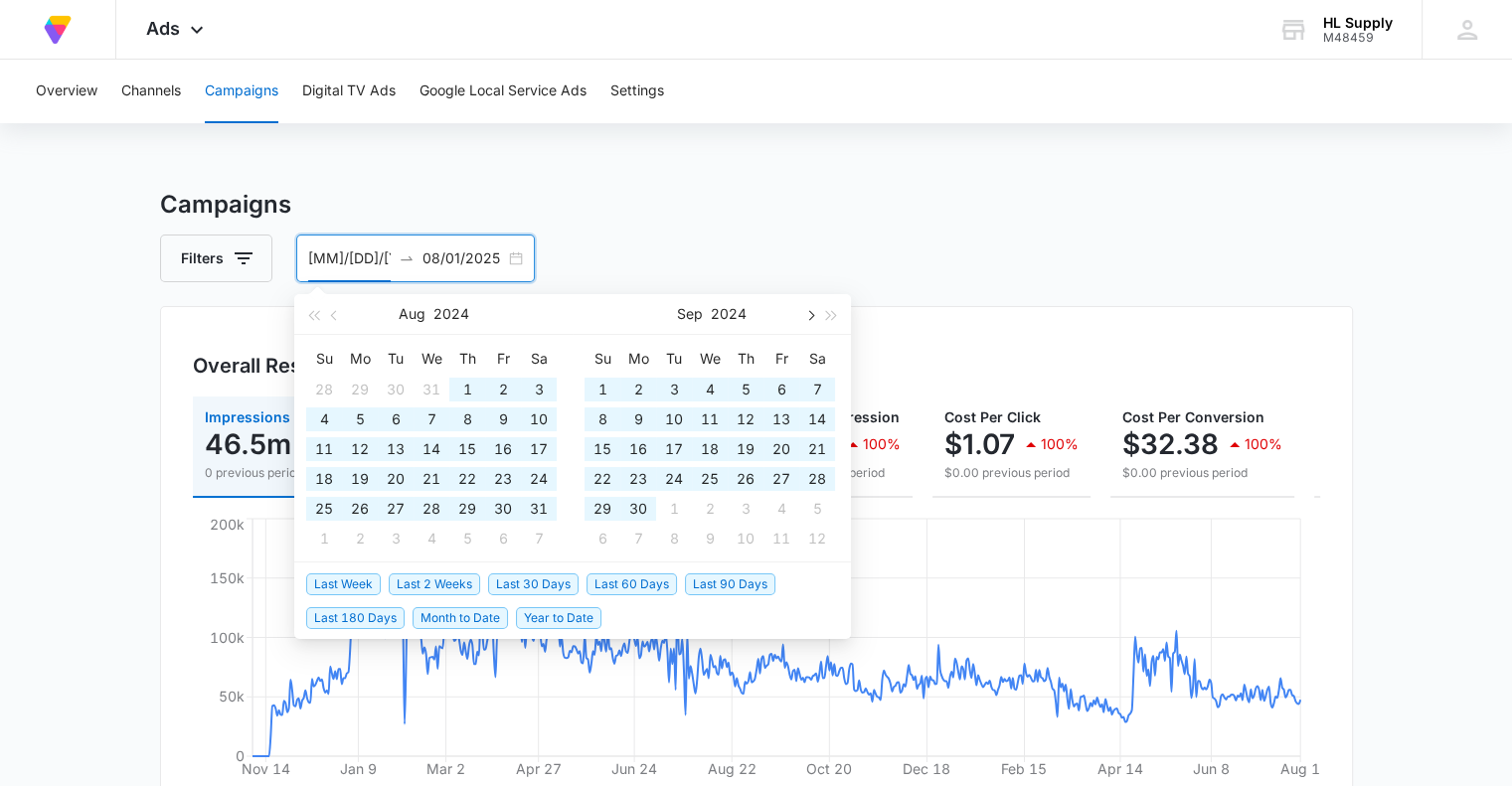 click at bounding box center (809, 315) 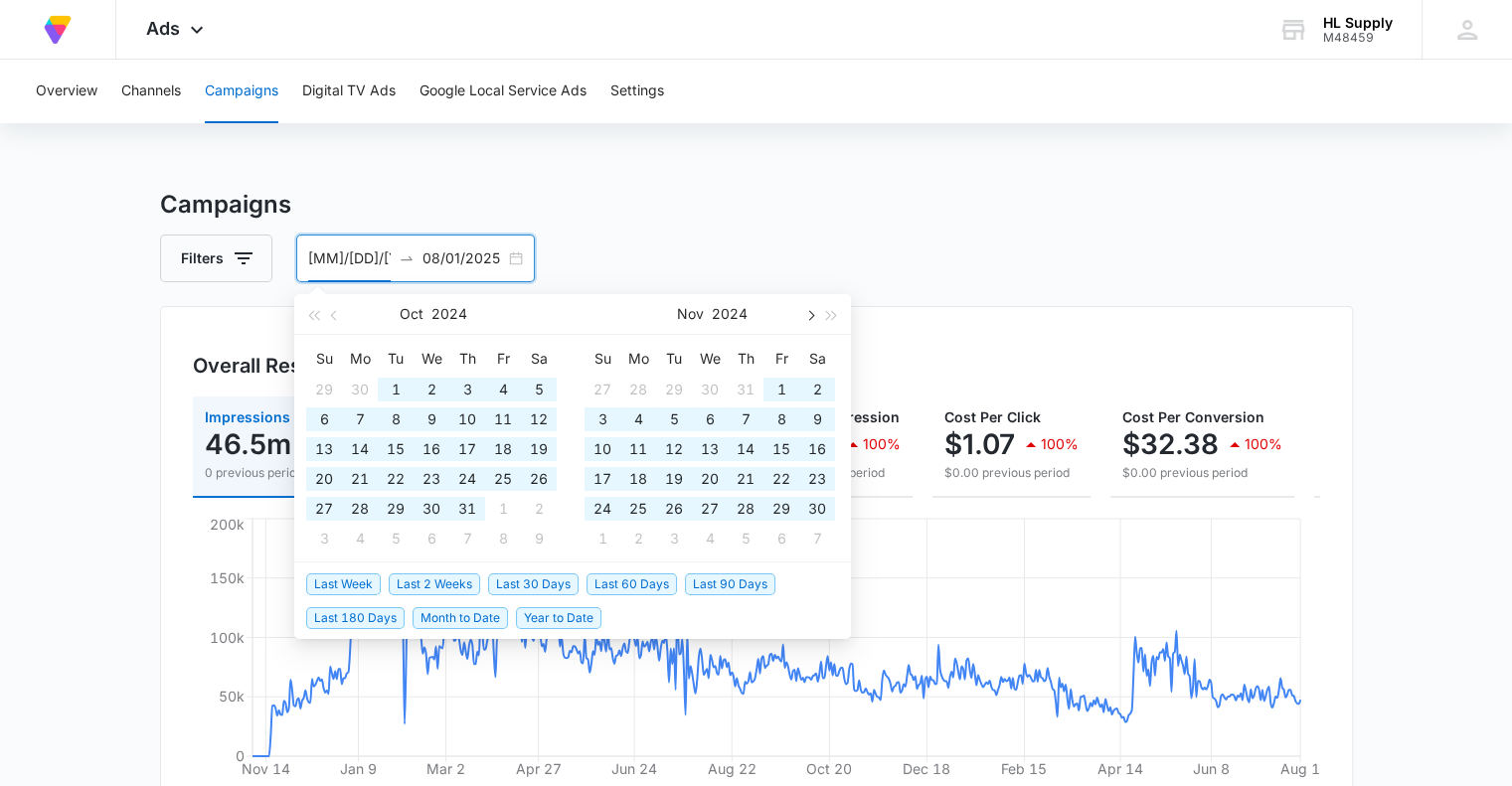 click at bounding box center (809, 315) 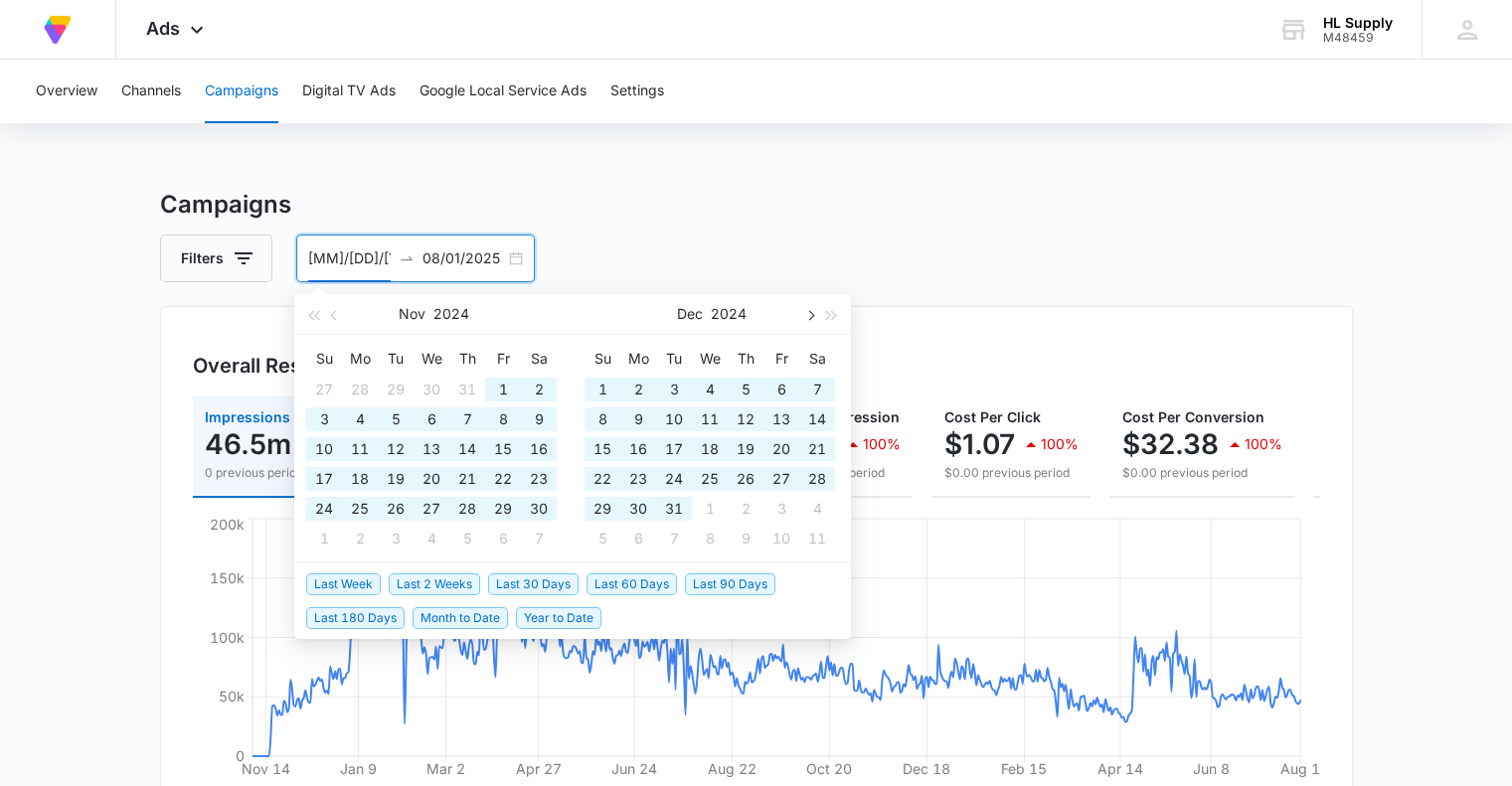 click at bounding box center [809, 315] 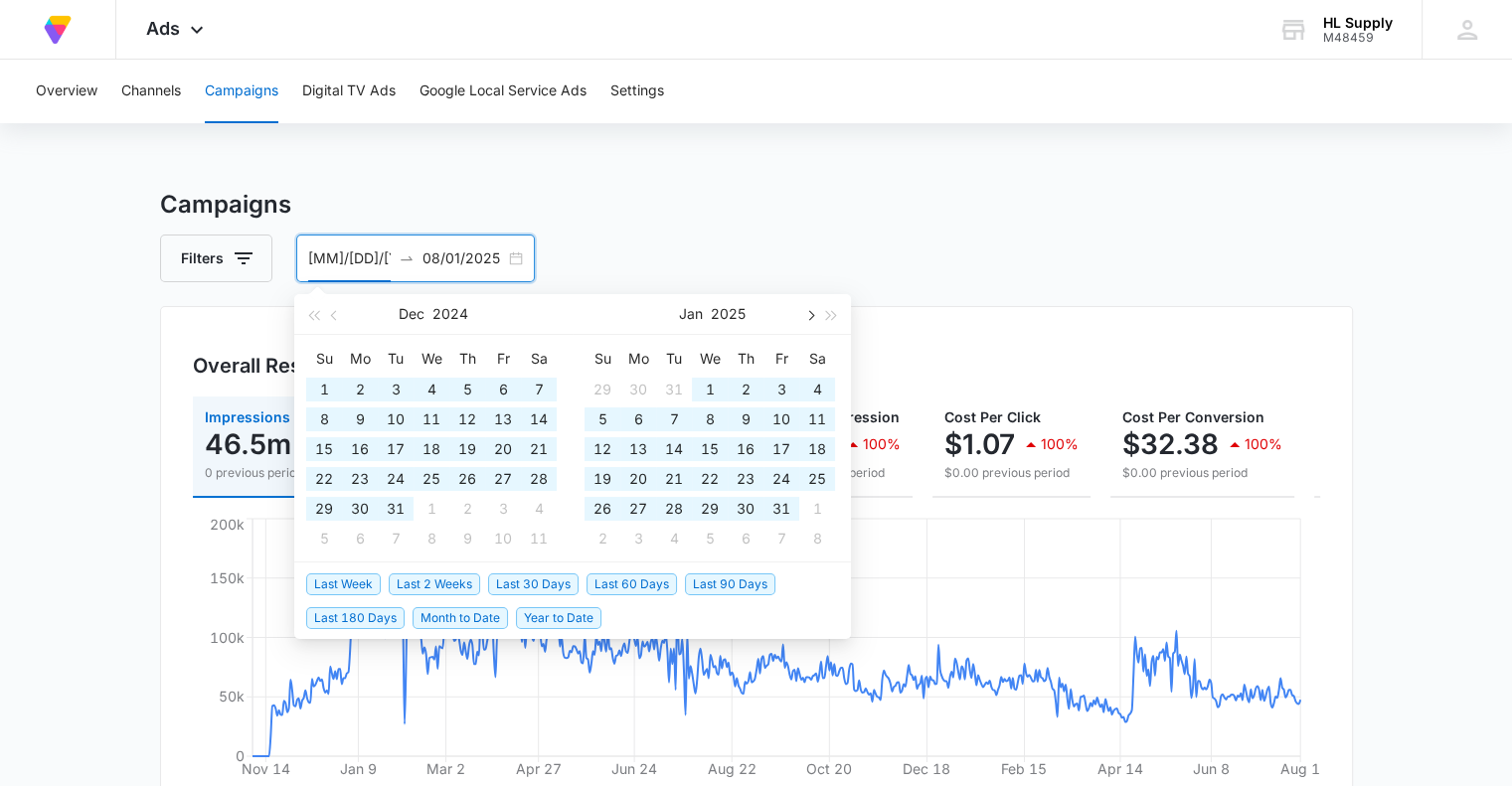 click at bounding box center (809, 315) 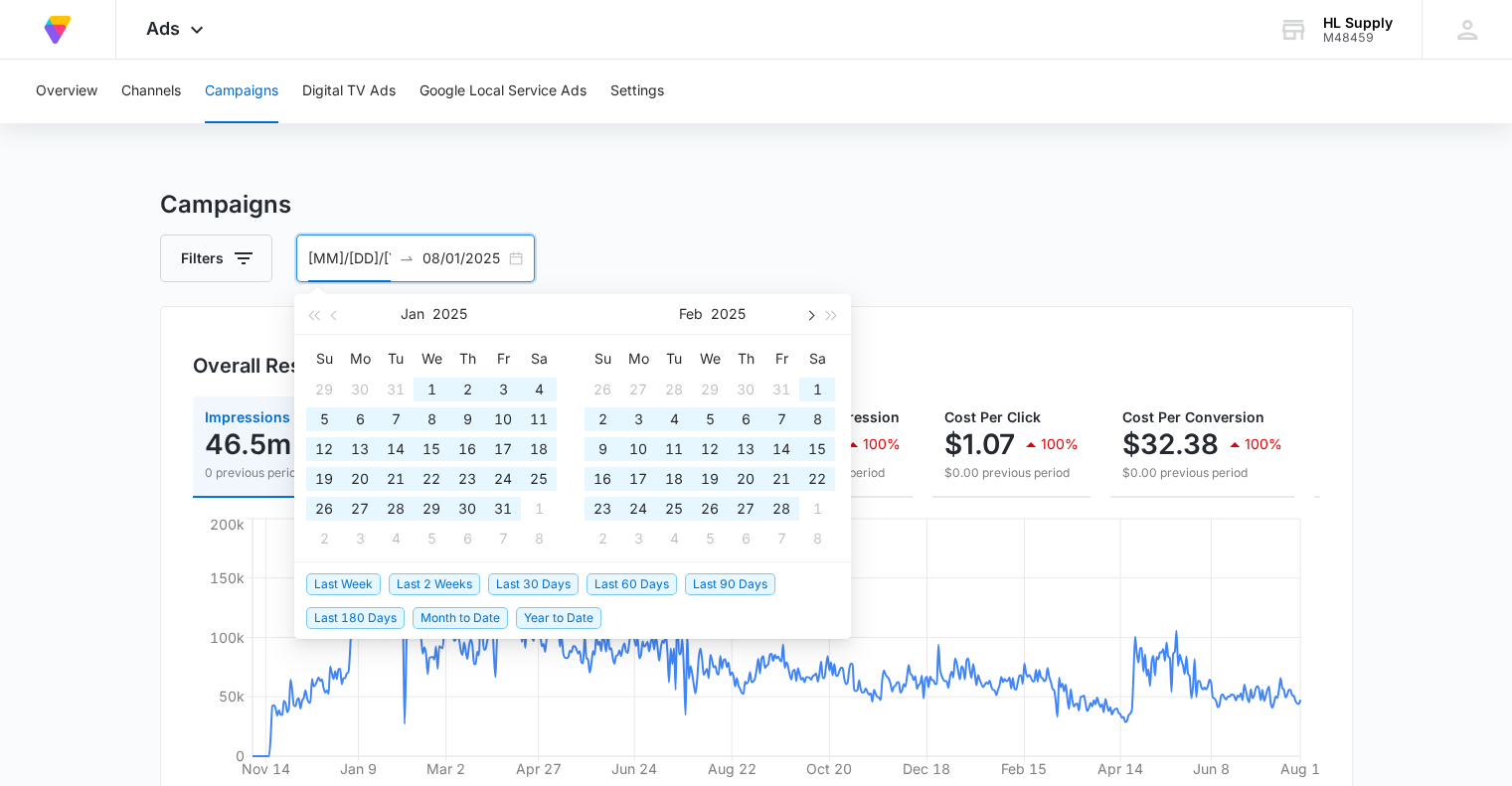 click at bounding box center [809, 315] 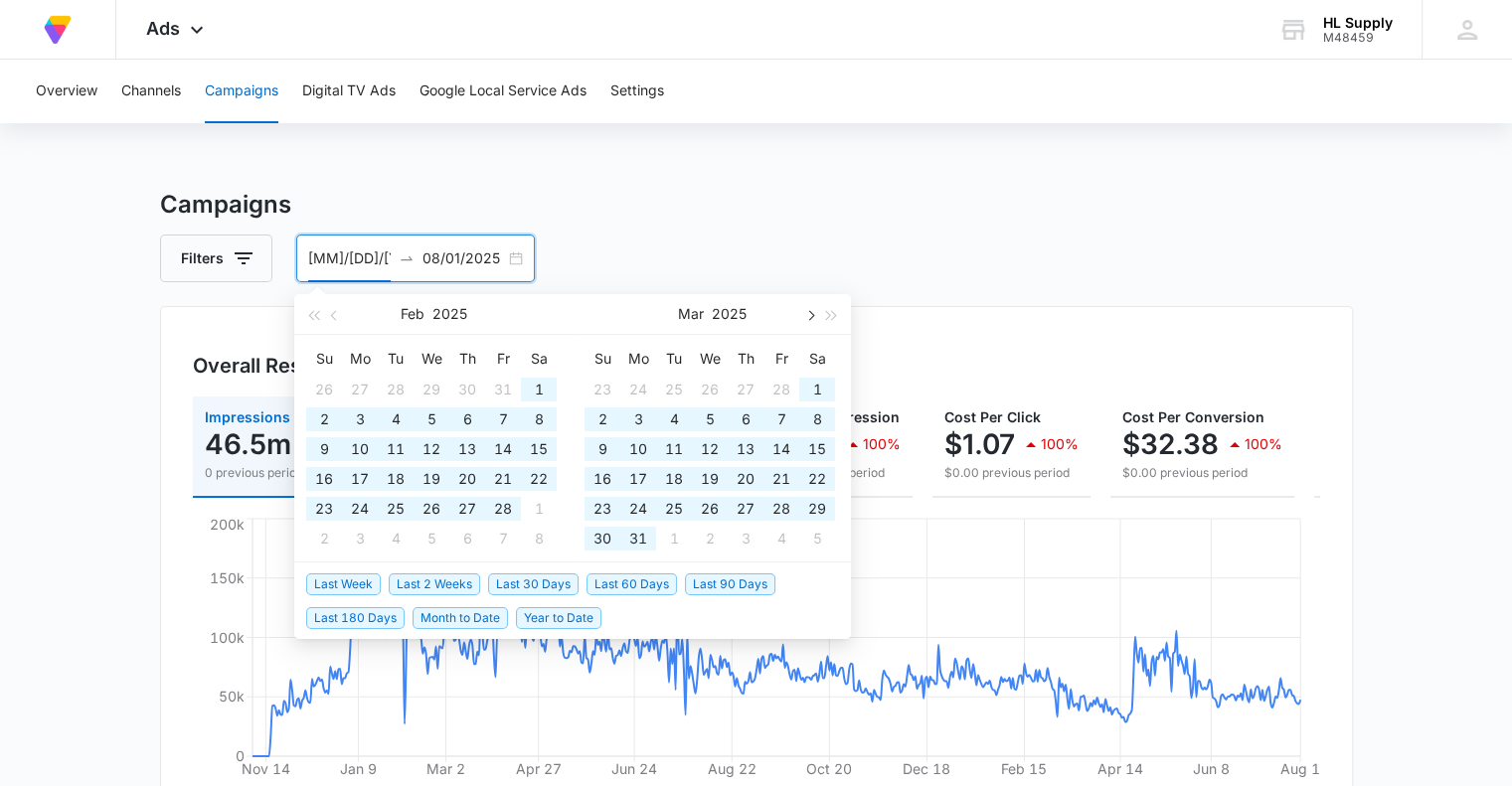 click at bounding box center (809, 315) 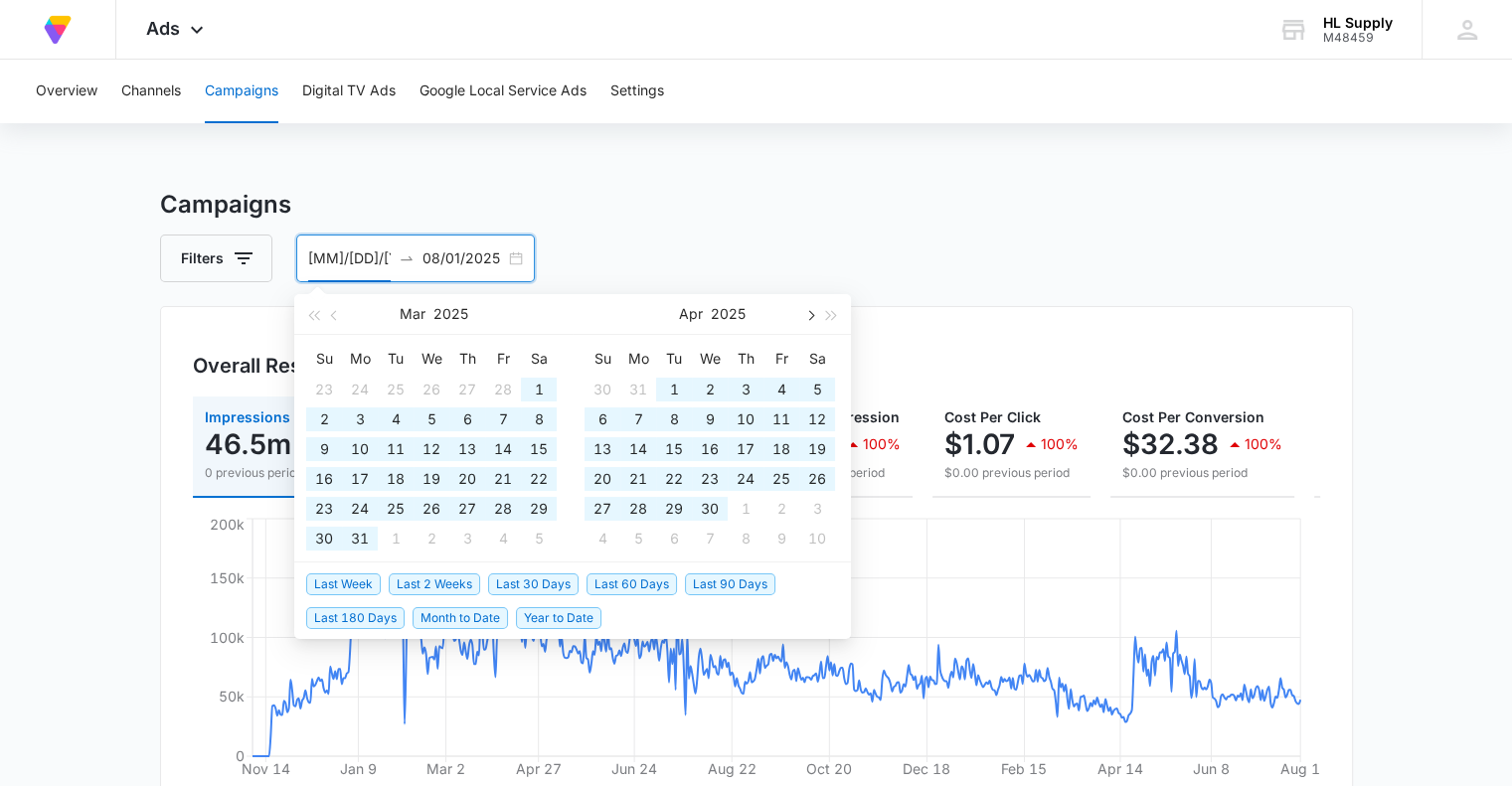 click at bounding box center [809, 315] 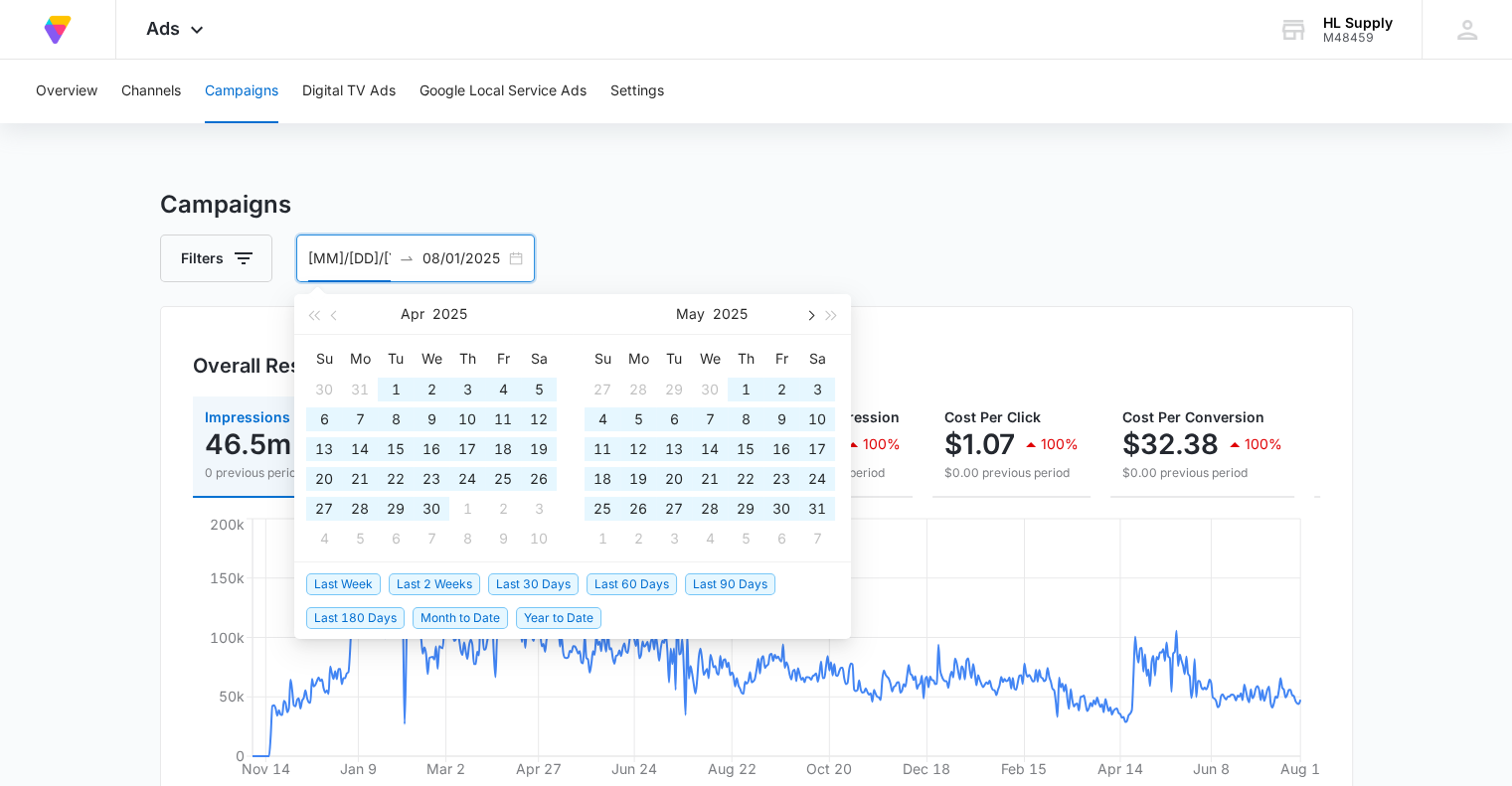 click at bounding box center [809, 315] 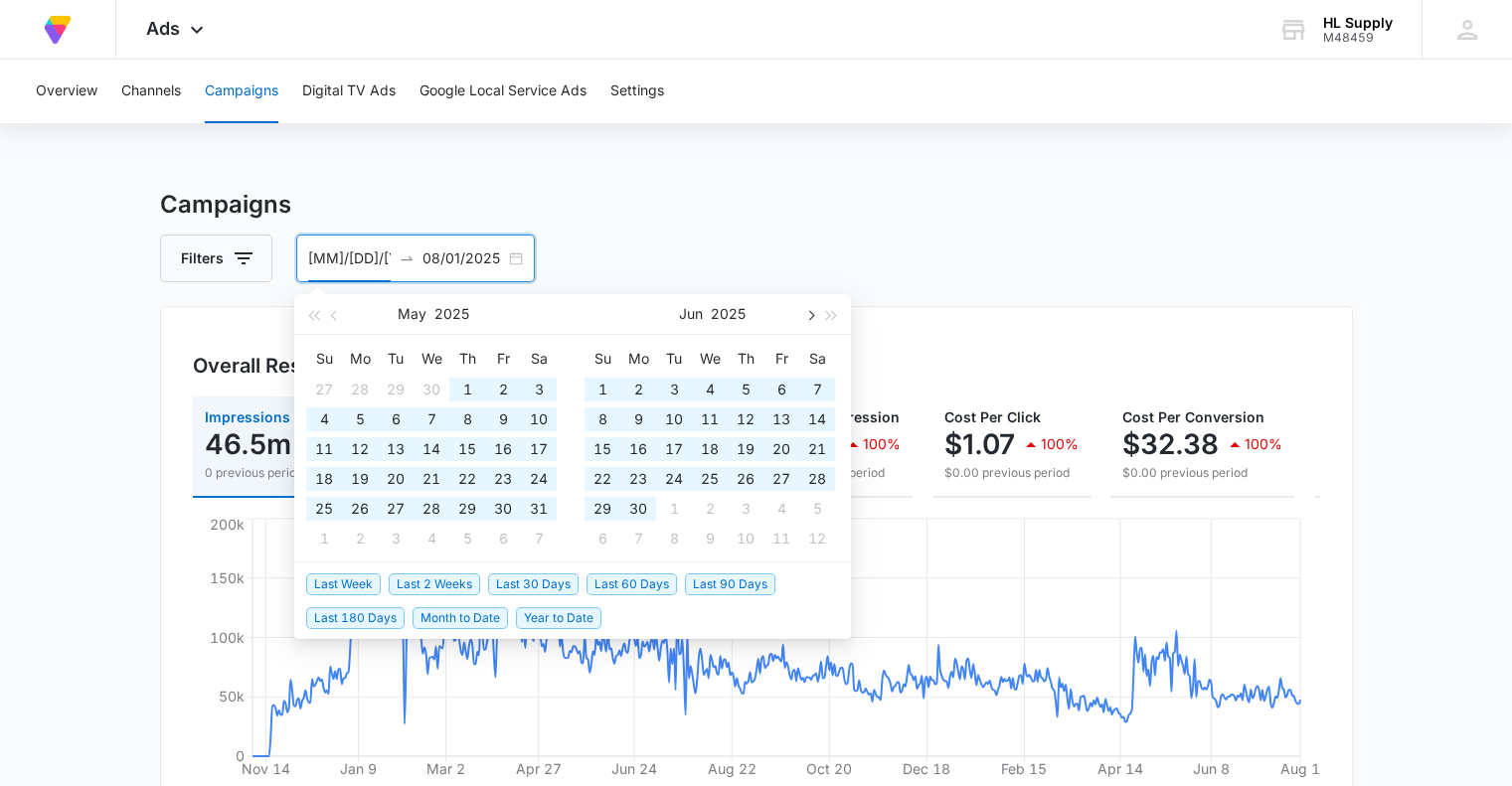 click at bounding box center [809, 315] 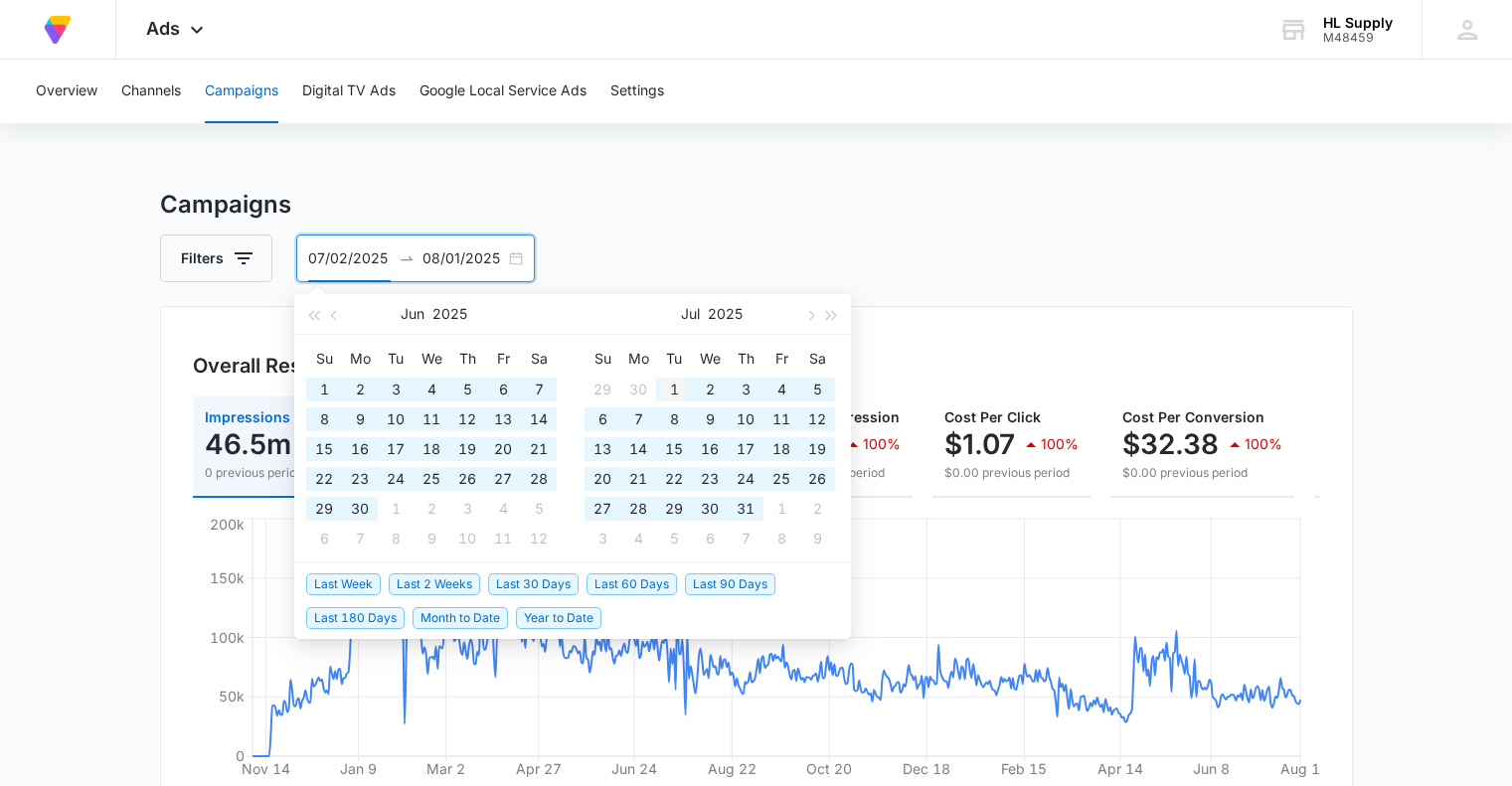 type on "07/01/2025" 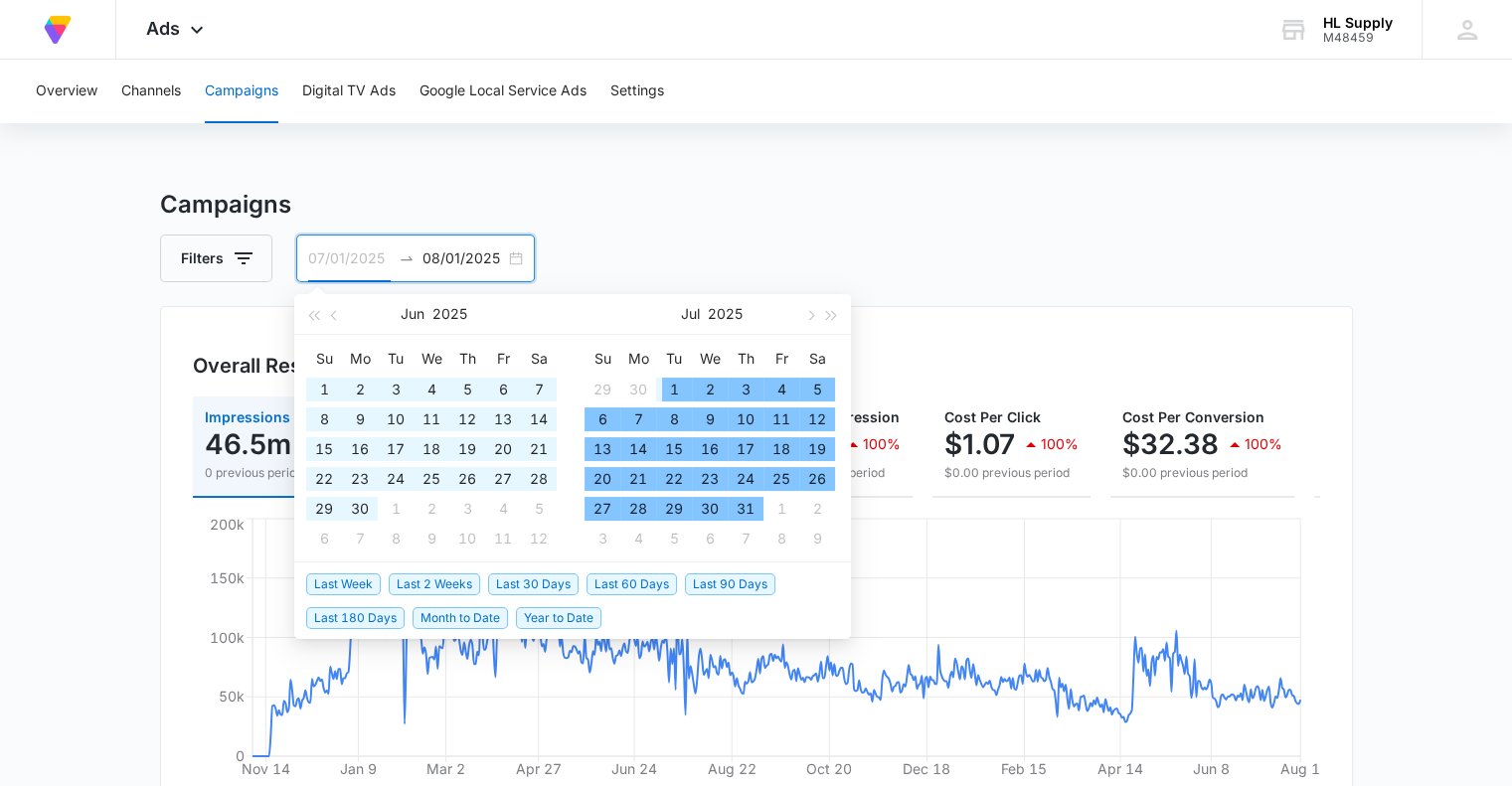 click on "1" at bounding box center [674, 390] 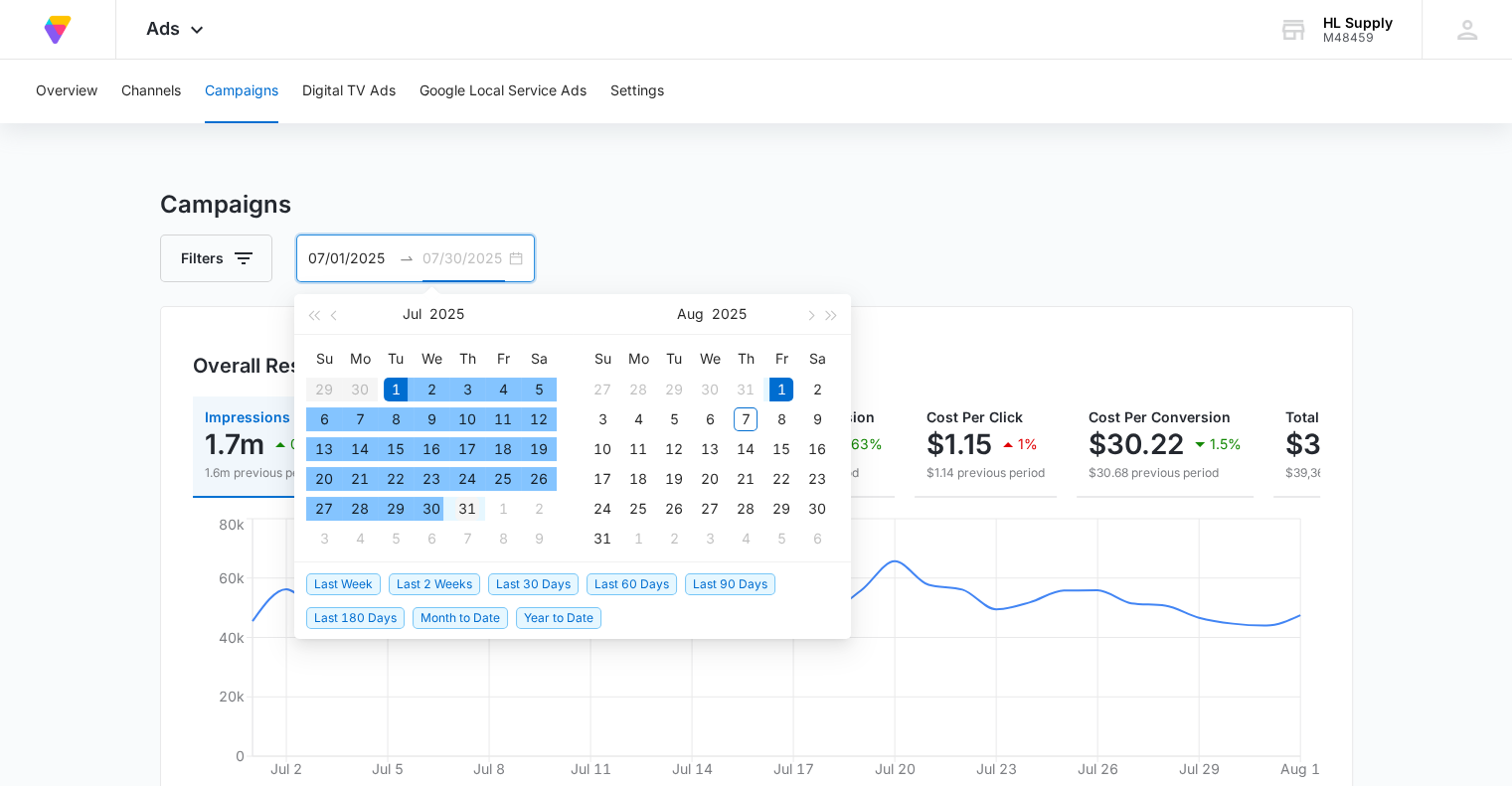type on "07/31/2025" 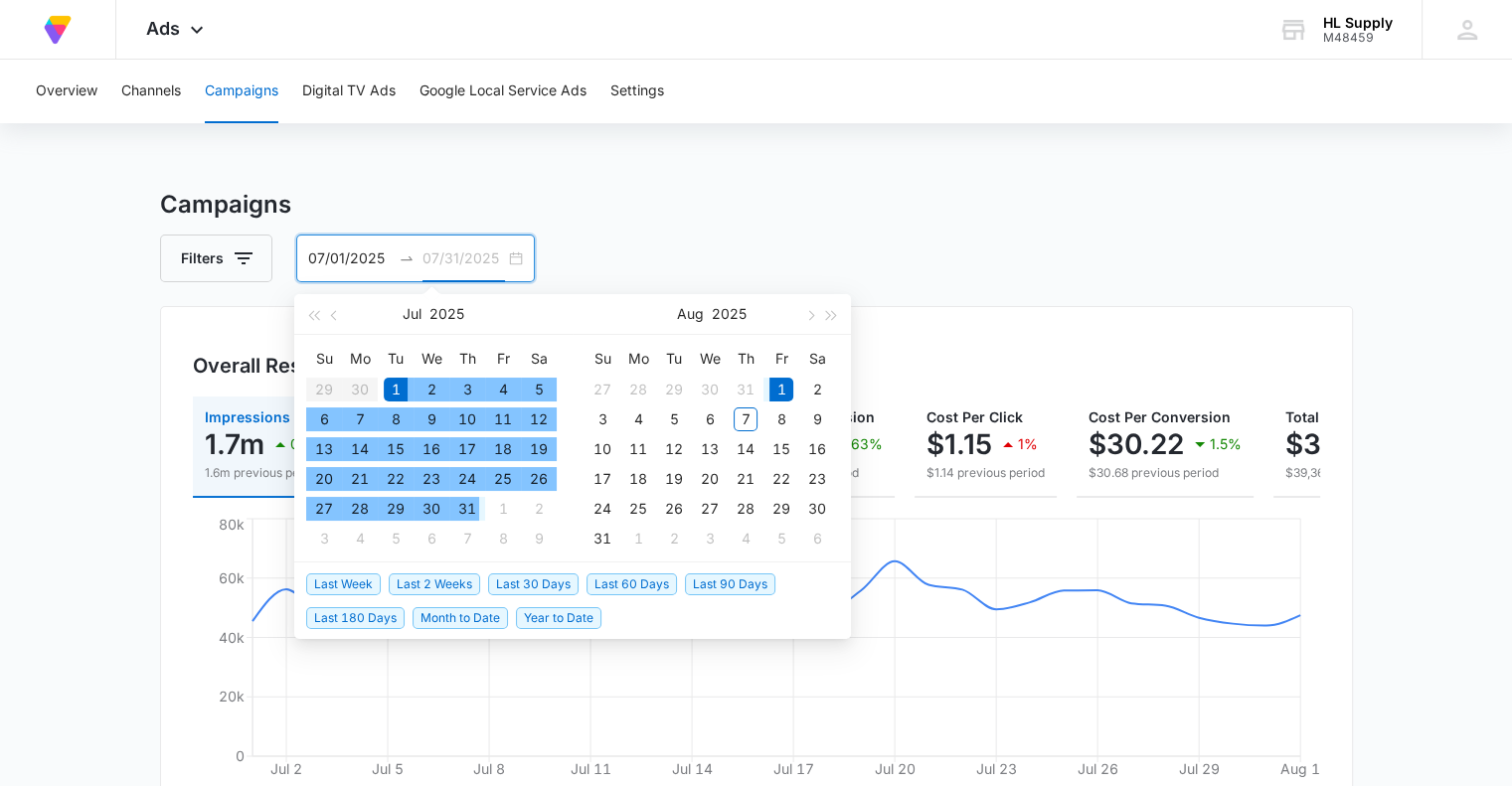 click on "31" at bounding box center [467, 509] 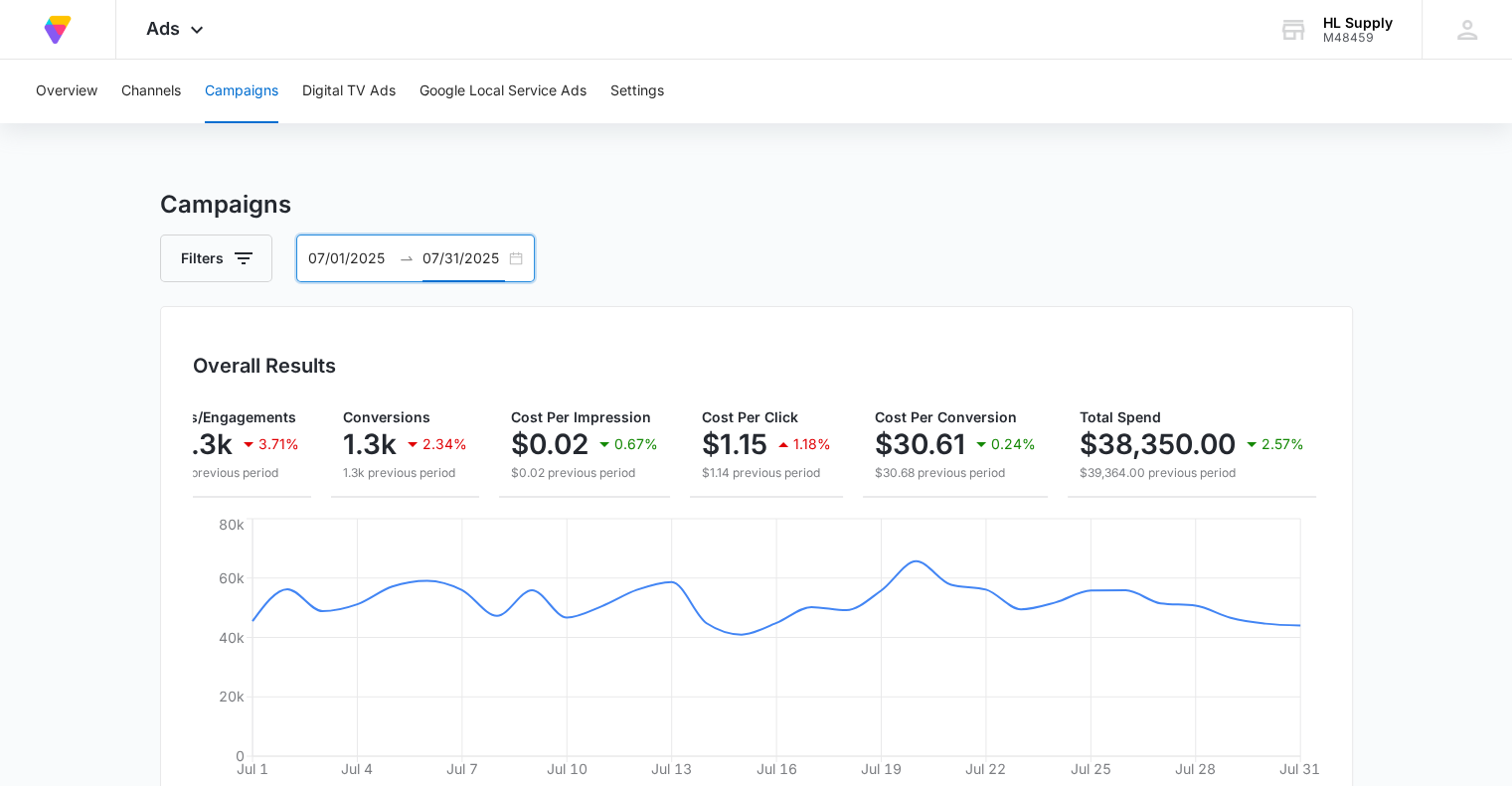 scroll, scrollTop: 0, scrollLeft: 225, axis: horizontal 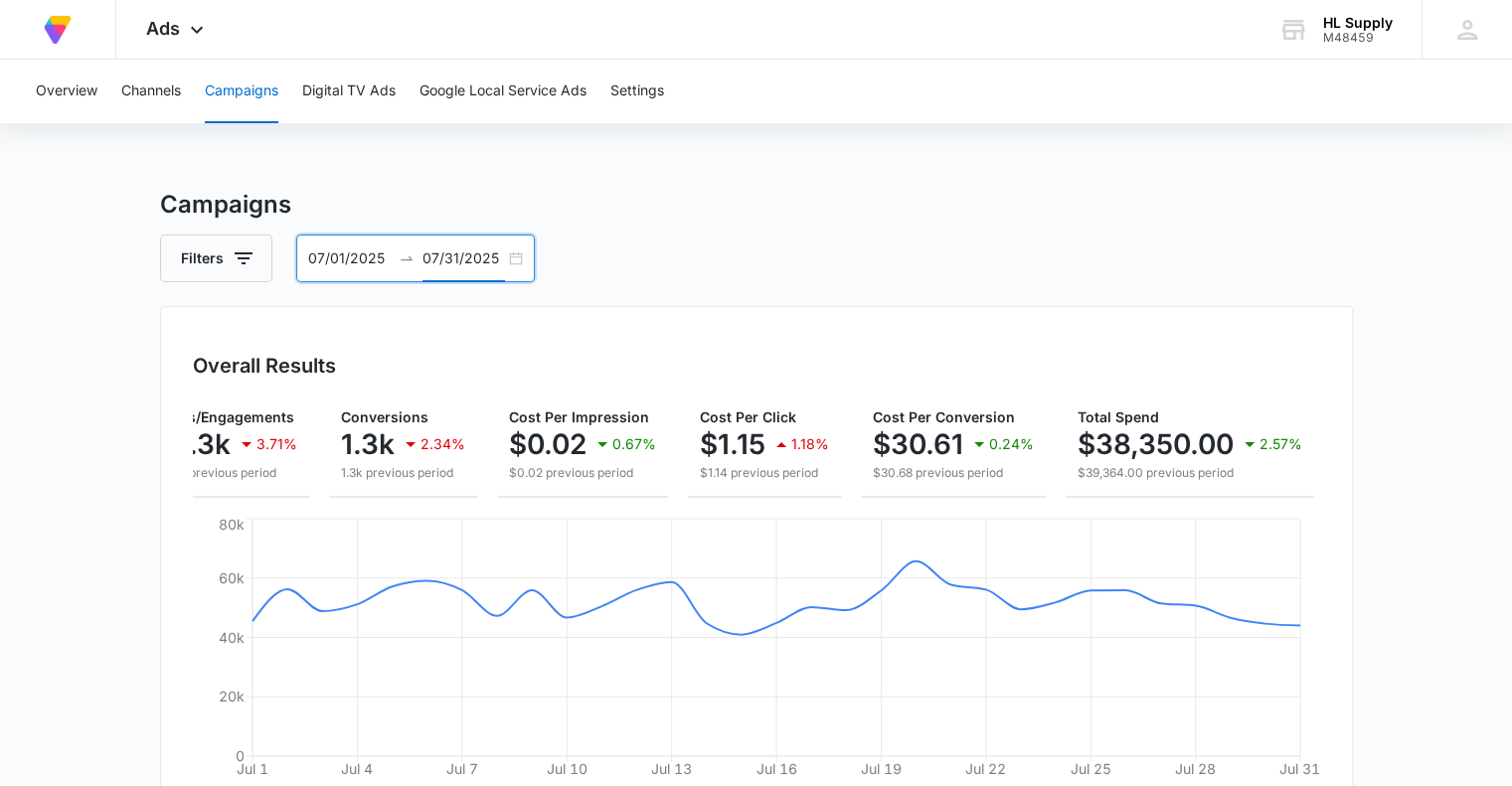 click on "Filters 07/01/2025 07/31/2025" at bounding box center [756, 258] 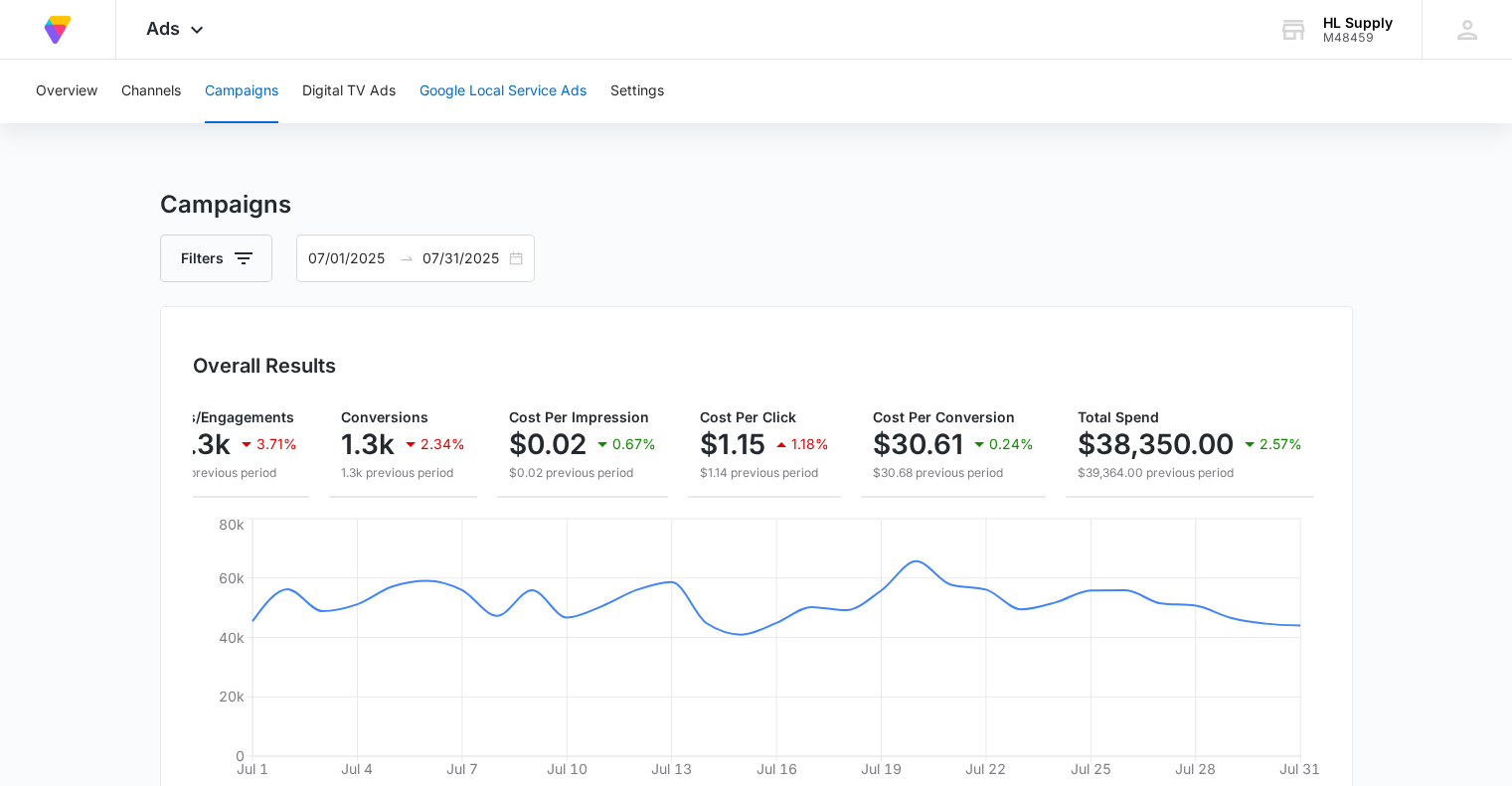 click on "Google Local Service Ads" at bounding box center (503, 91) 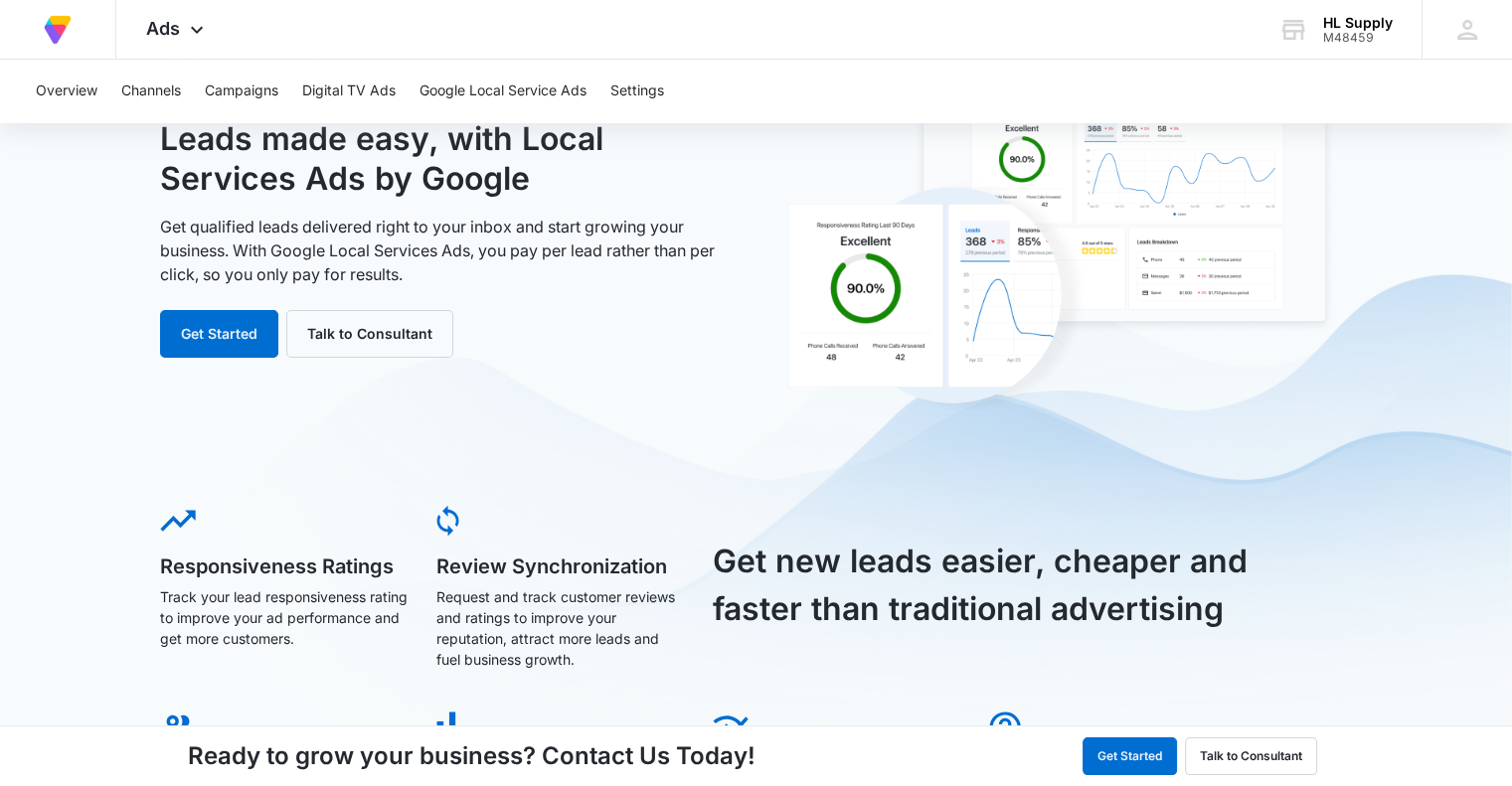 scroll, scrollTop: 0, scrollLeft: 0, axis: both 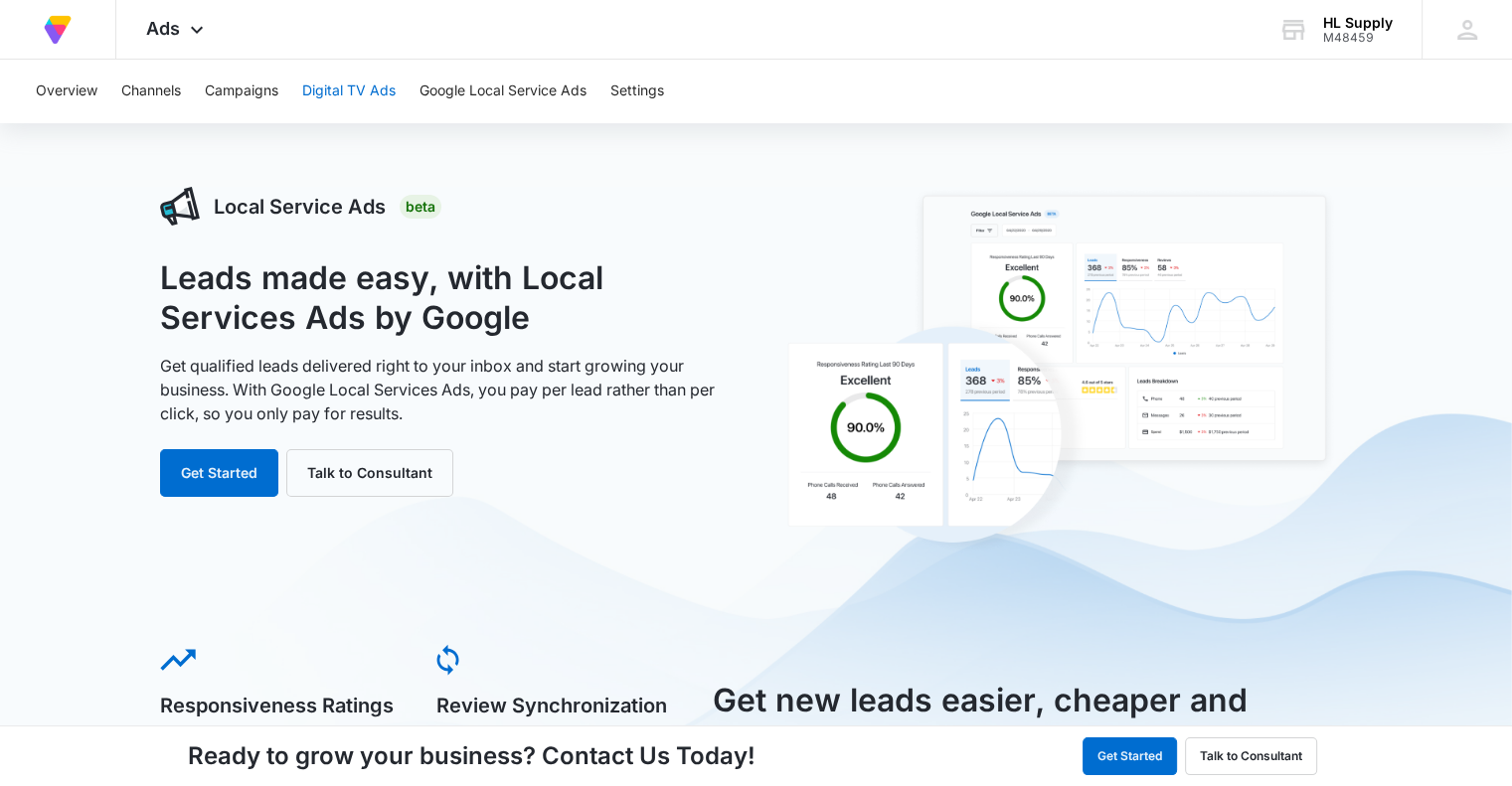 click on "Digital TV Ads" at bounding box center [349, 91] 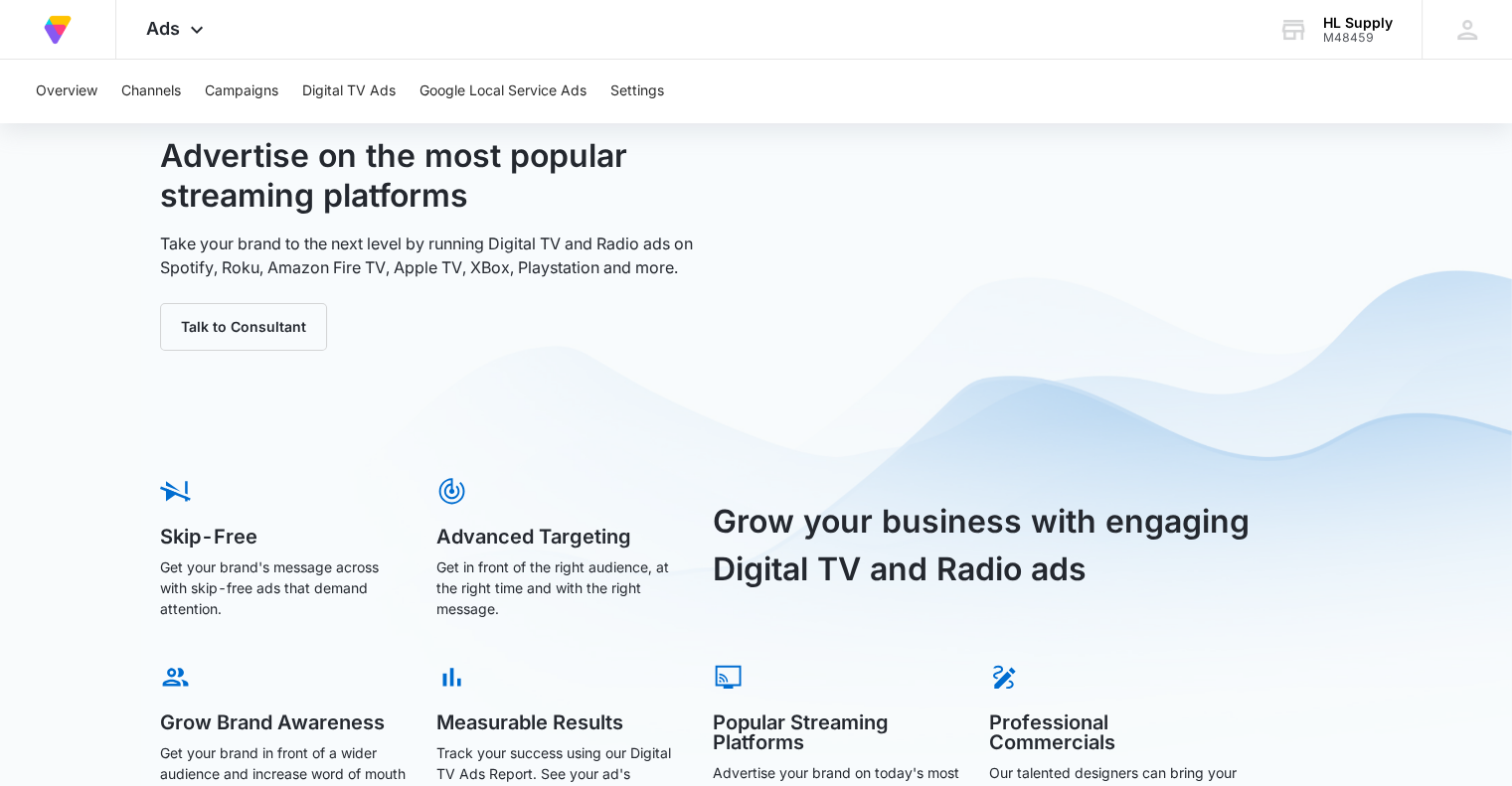 scroll, scrollTop: 0, scrollLeft: 0, axis: both 